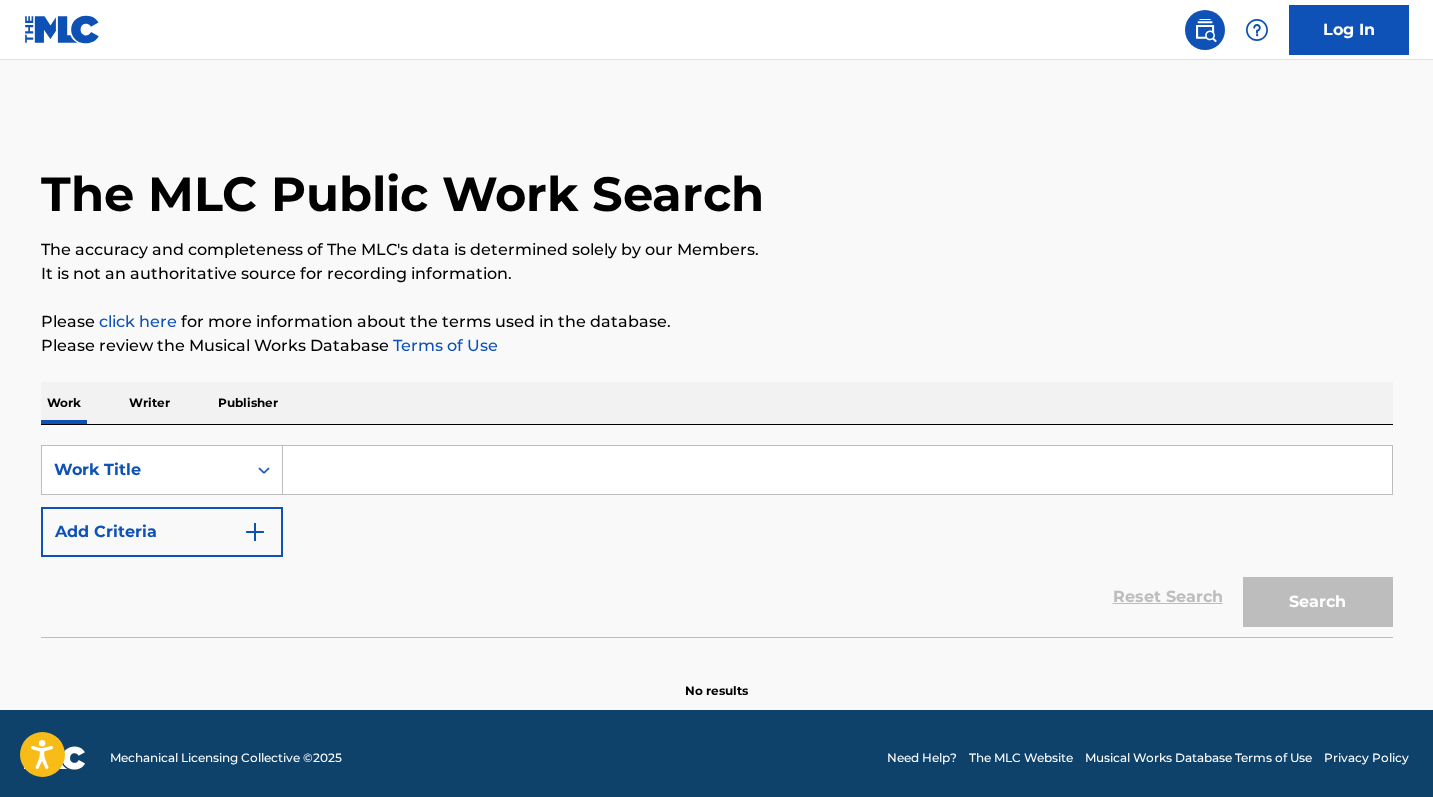 scroll, scrollTop: 0, scrollLeft: 0, axis: both 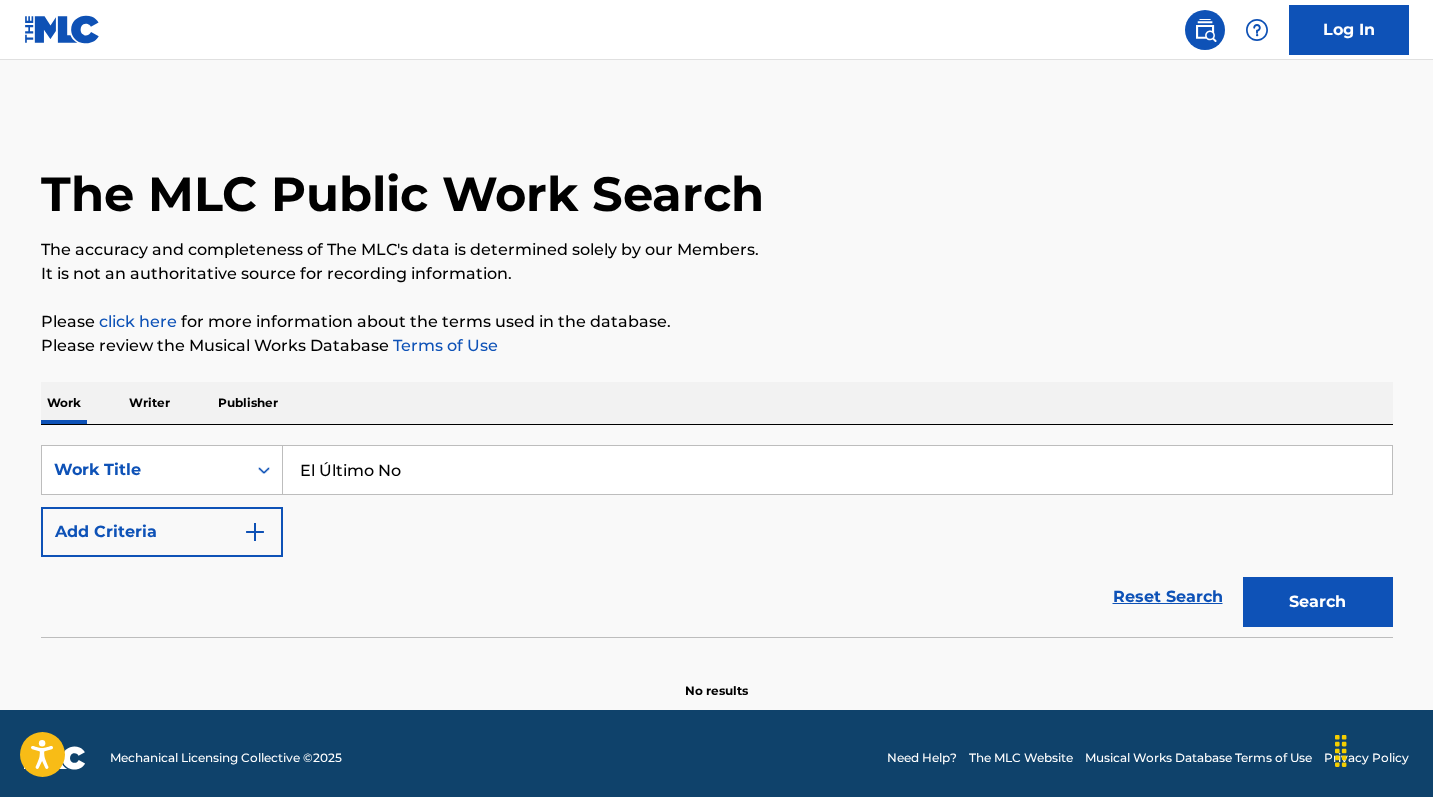 type on "El Último No" 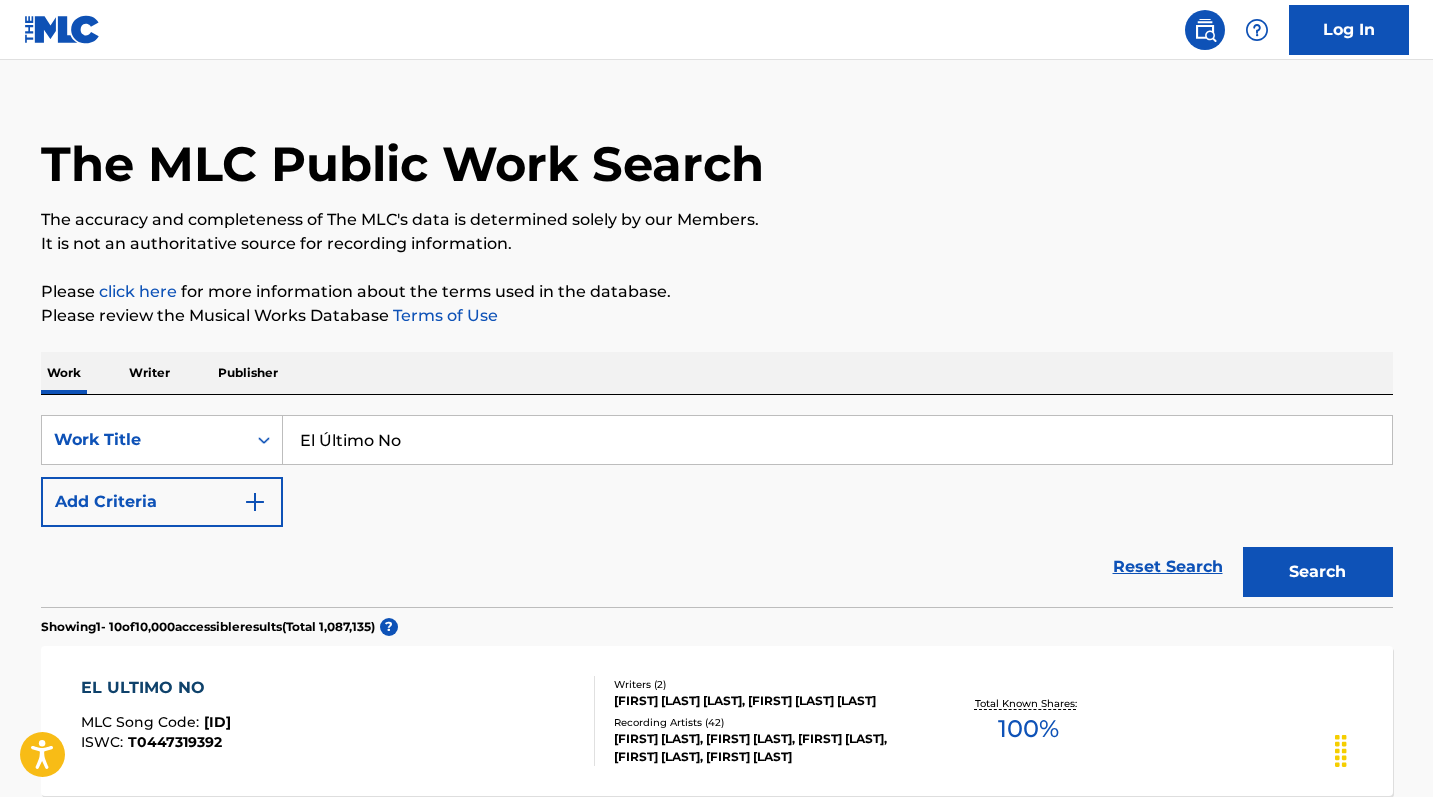 scroll, scrollTop: 80, scrollLeft: 0, axis: vertical 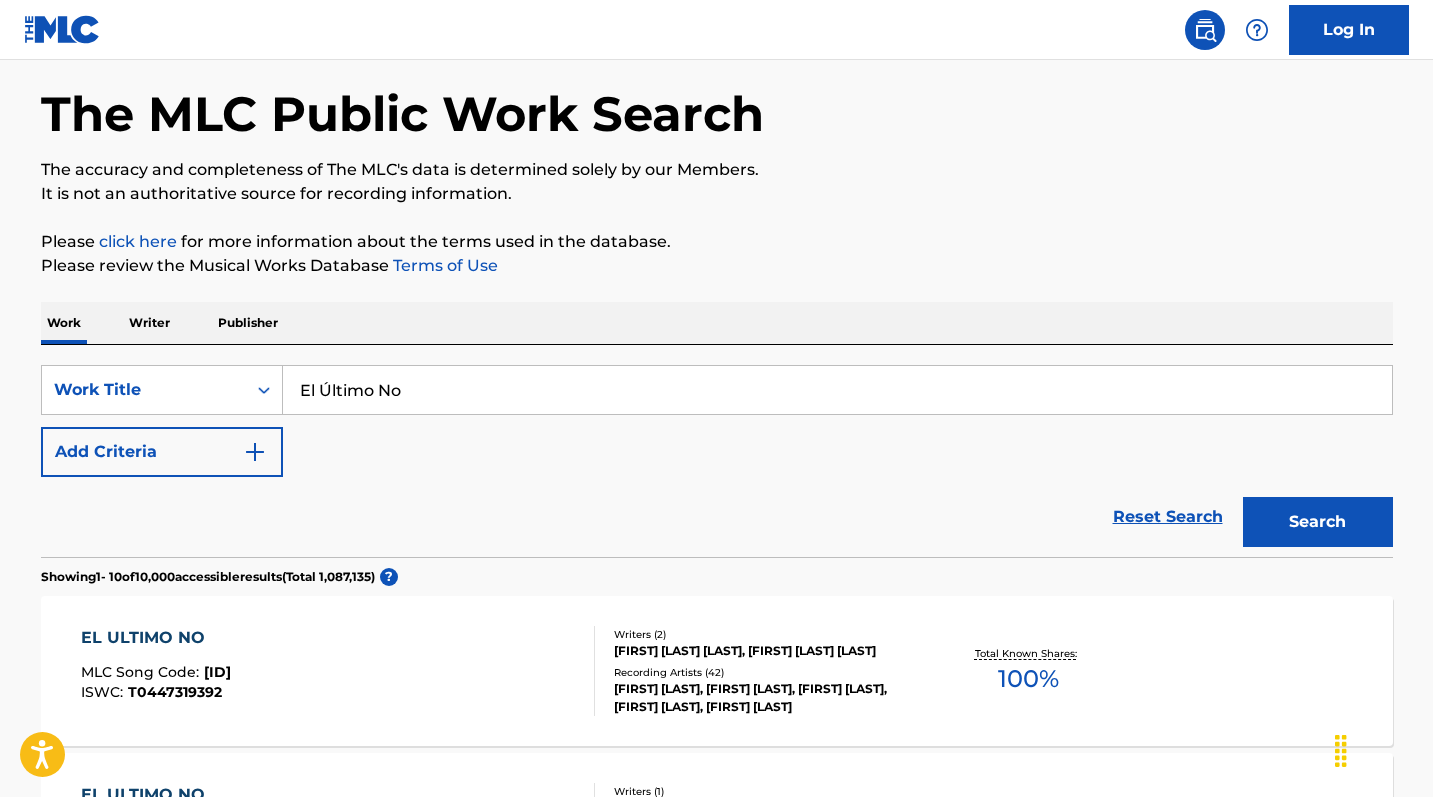 click on "EL ULTIMO NO" at bounding box center [156, 638] 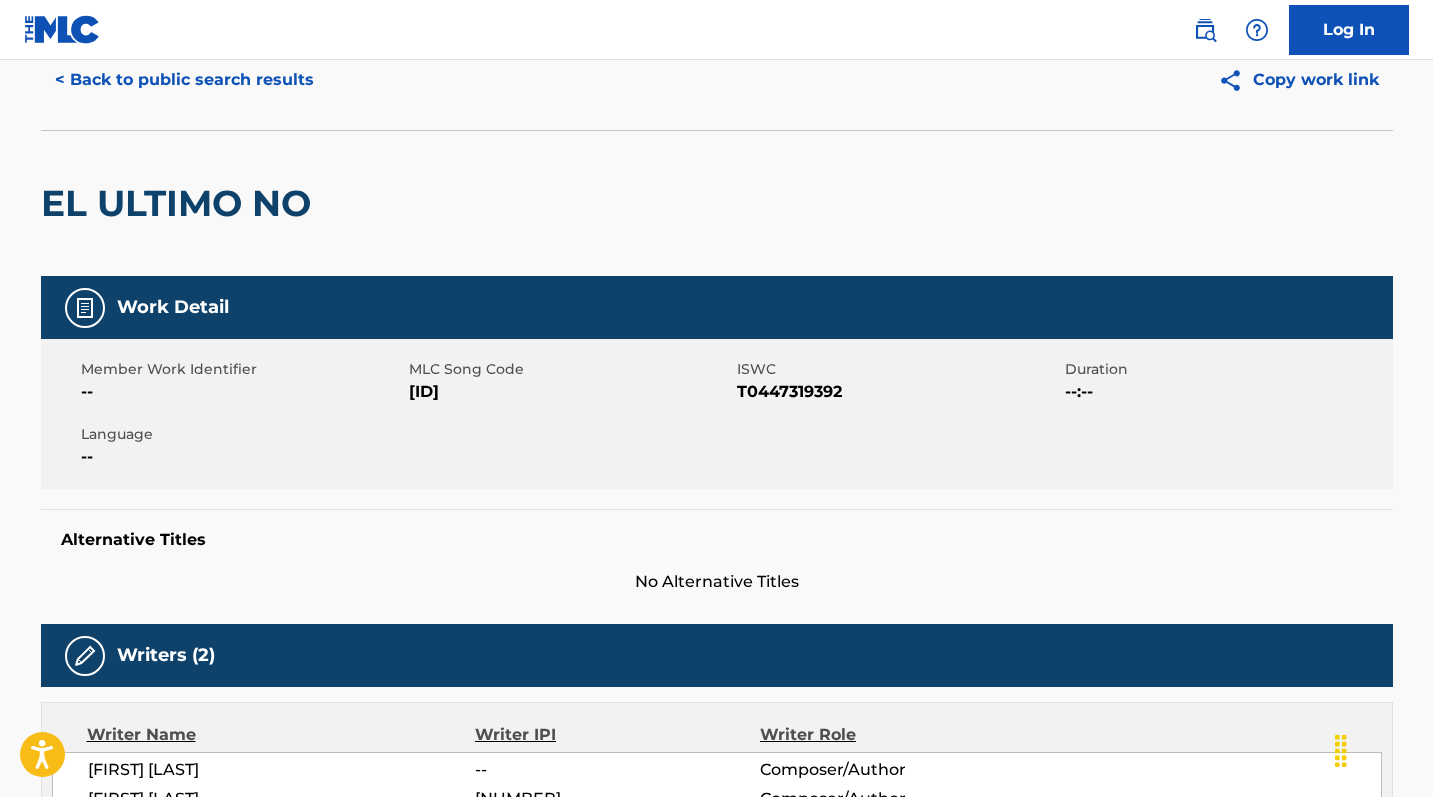 scroll, scrollTop: 0, scrollLeft: 0, axis: both 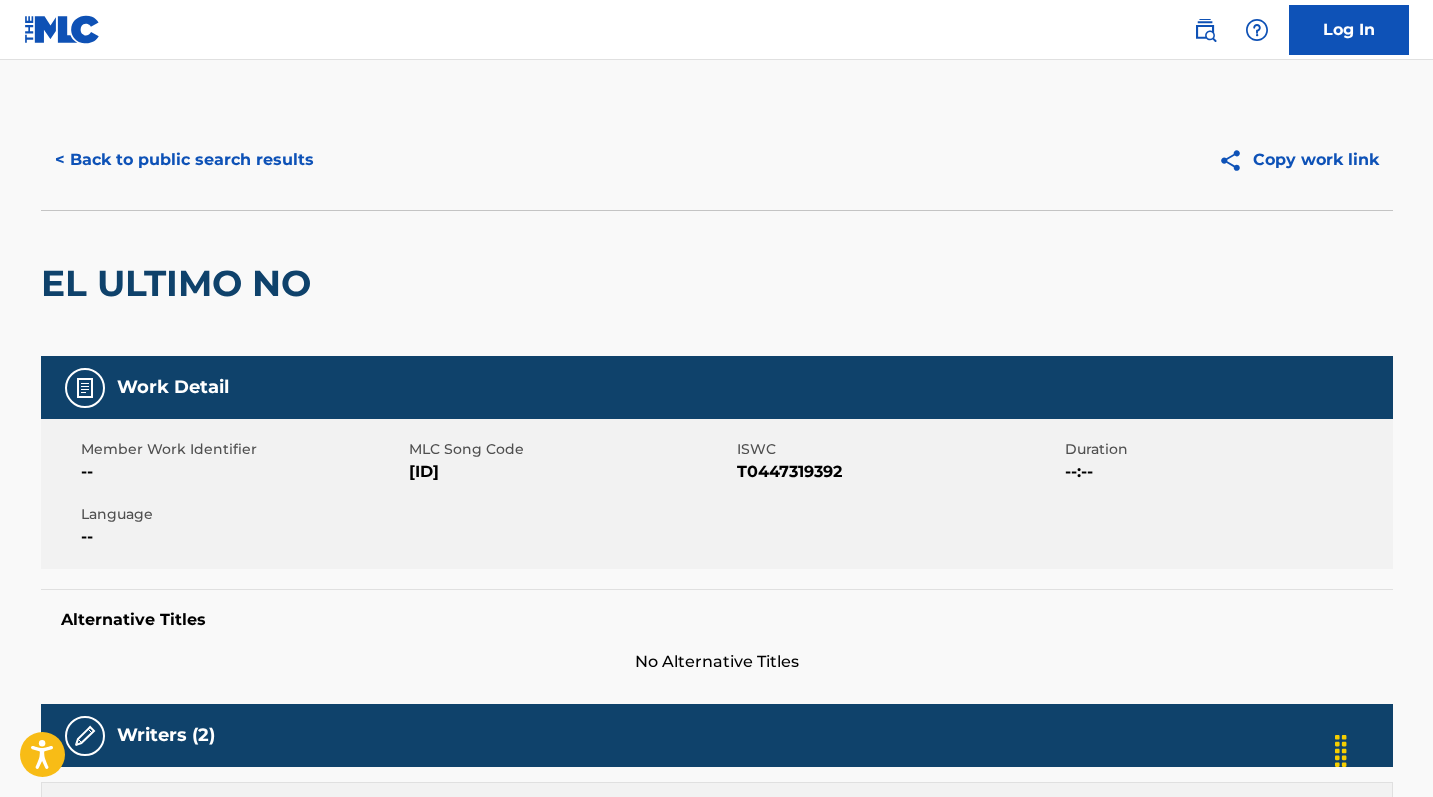click on "[ID]" at bounding box center (570, 472) 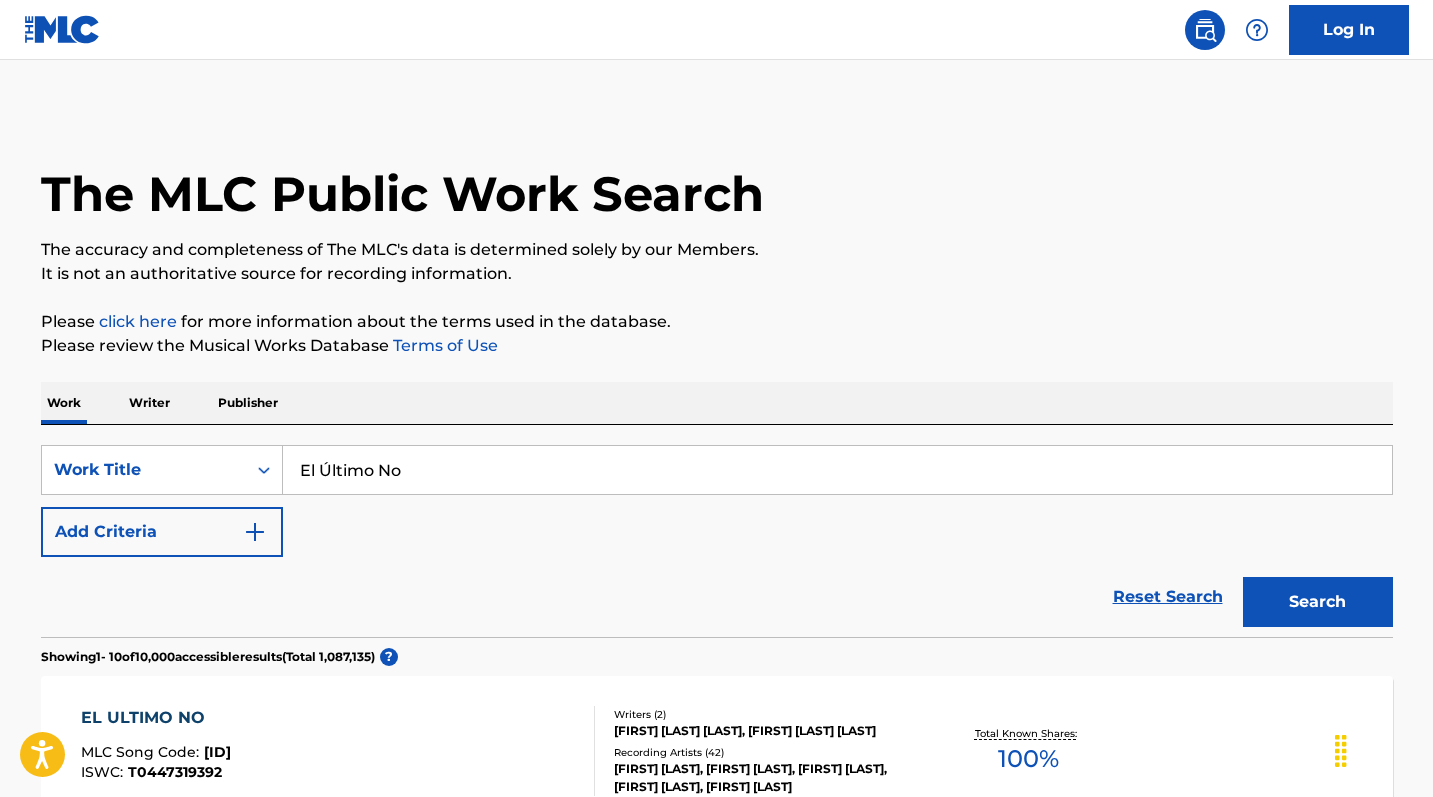 scroll, scrollTop: 80, scrollLeft: 0, axis: vertical 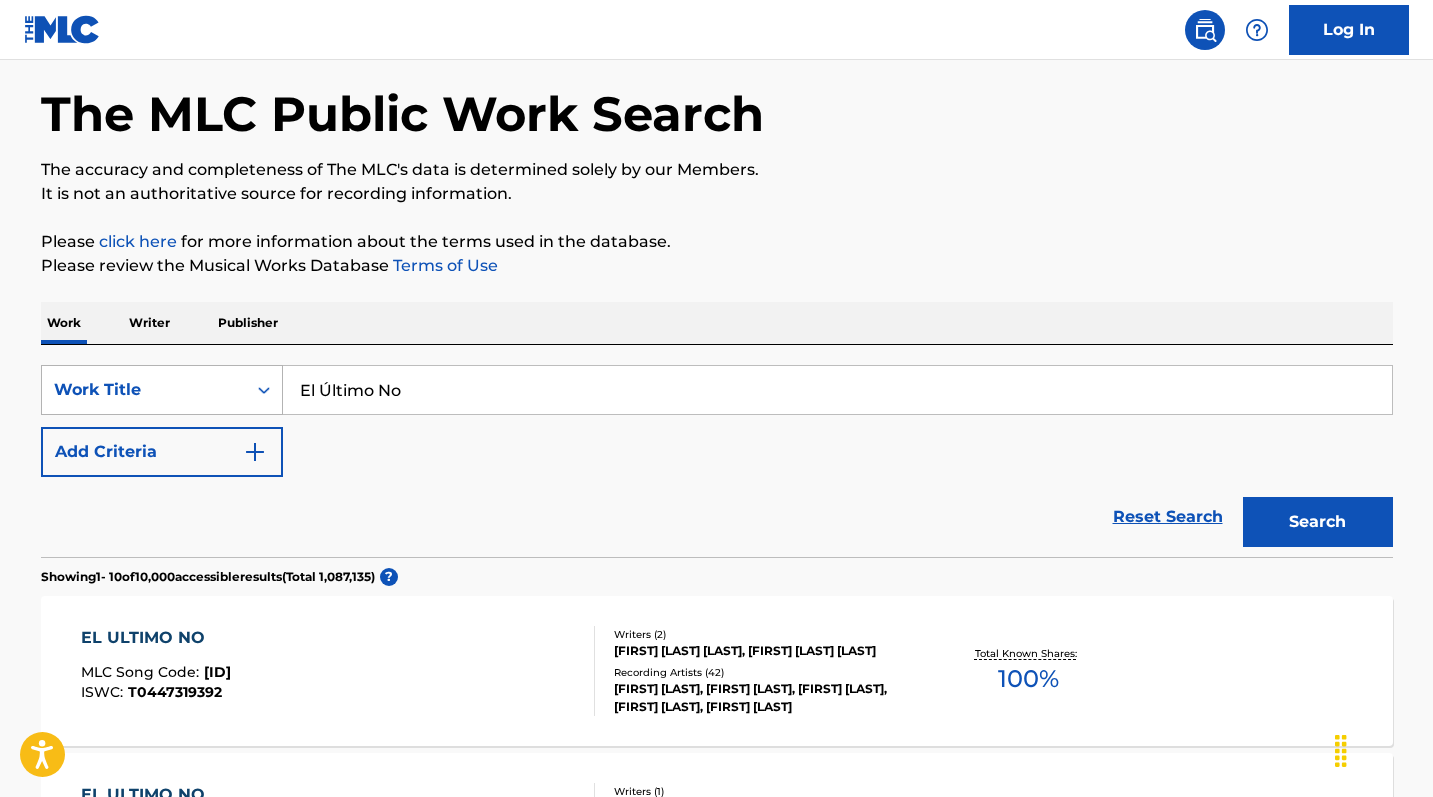 drag, startPoint x: 415, startPoint y: 392, endPoint x: 211, endPoint y: 385, distance: 204.12006 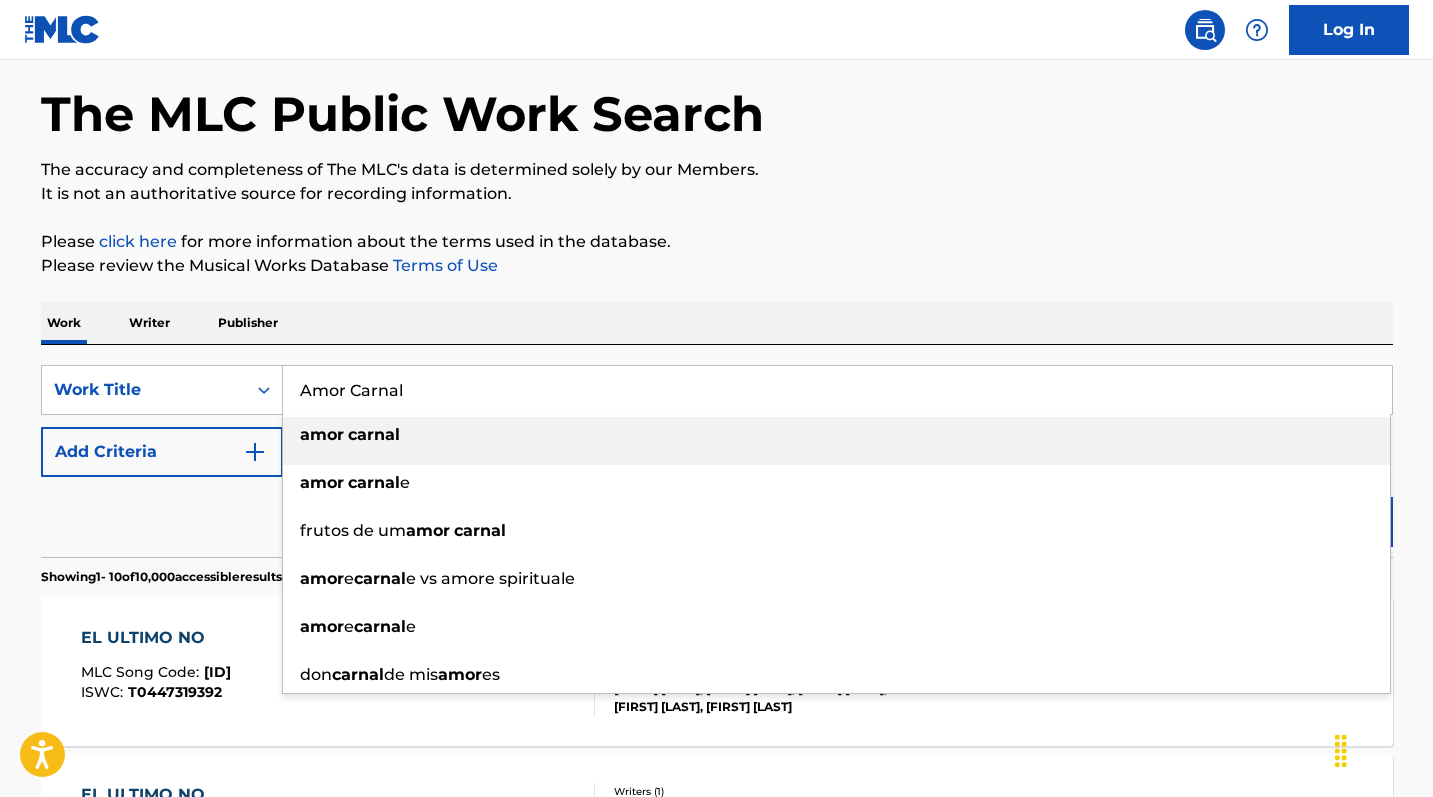 click on "amor   carnal" at bounding box center [836, 435] 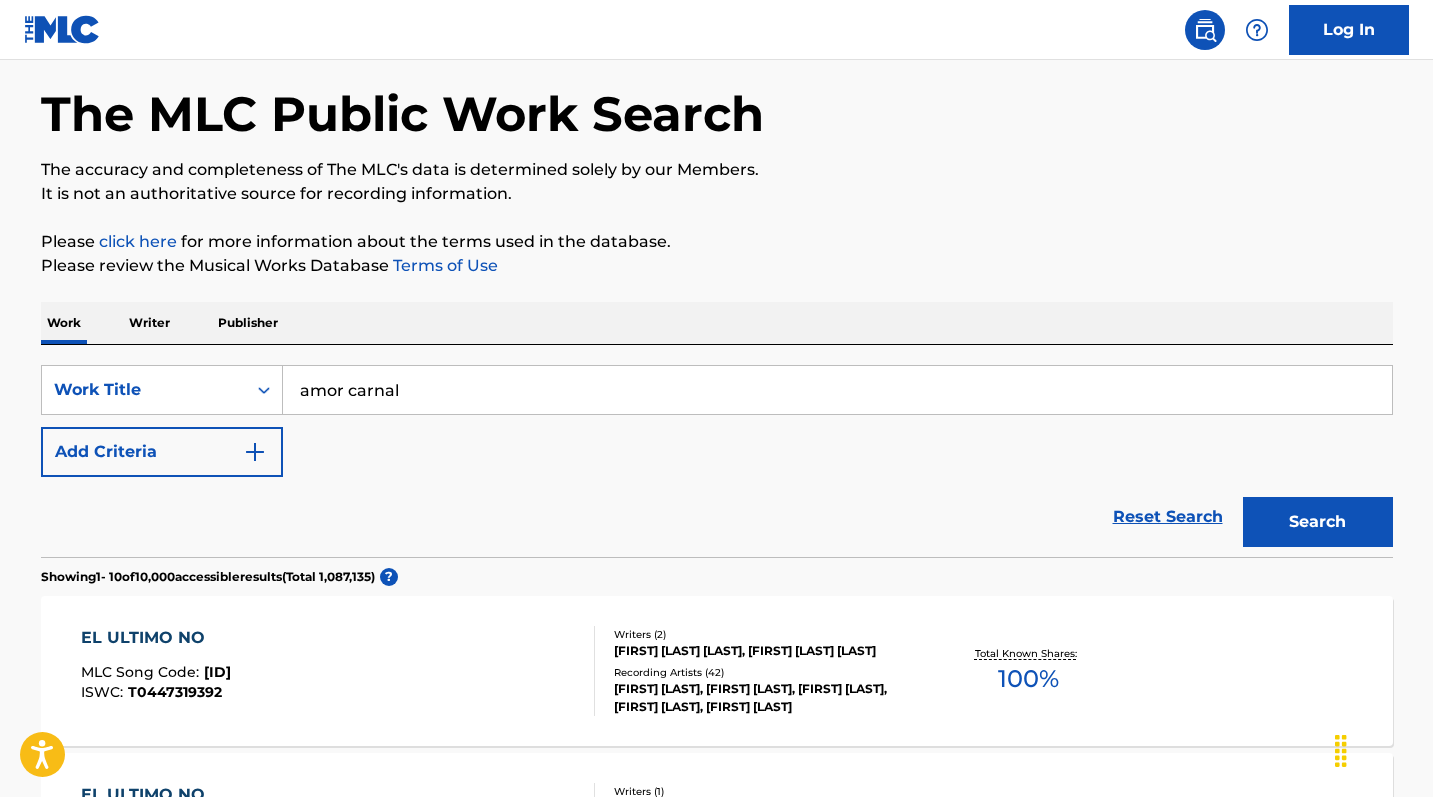 click on "Search" at bounding box center (1318, 522) 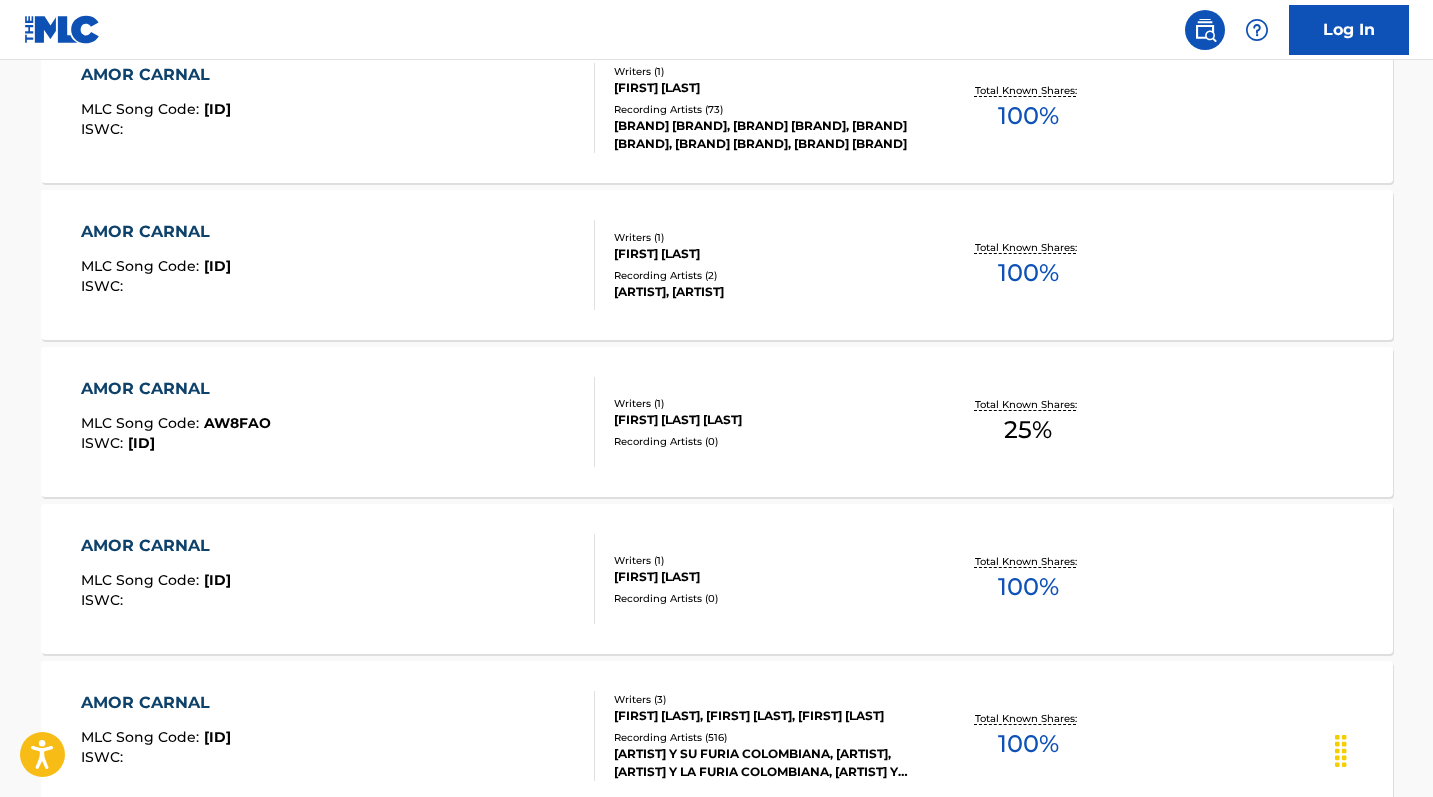 scroll, scrollTop: 982, scrollLeft: 0, axis: vertical 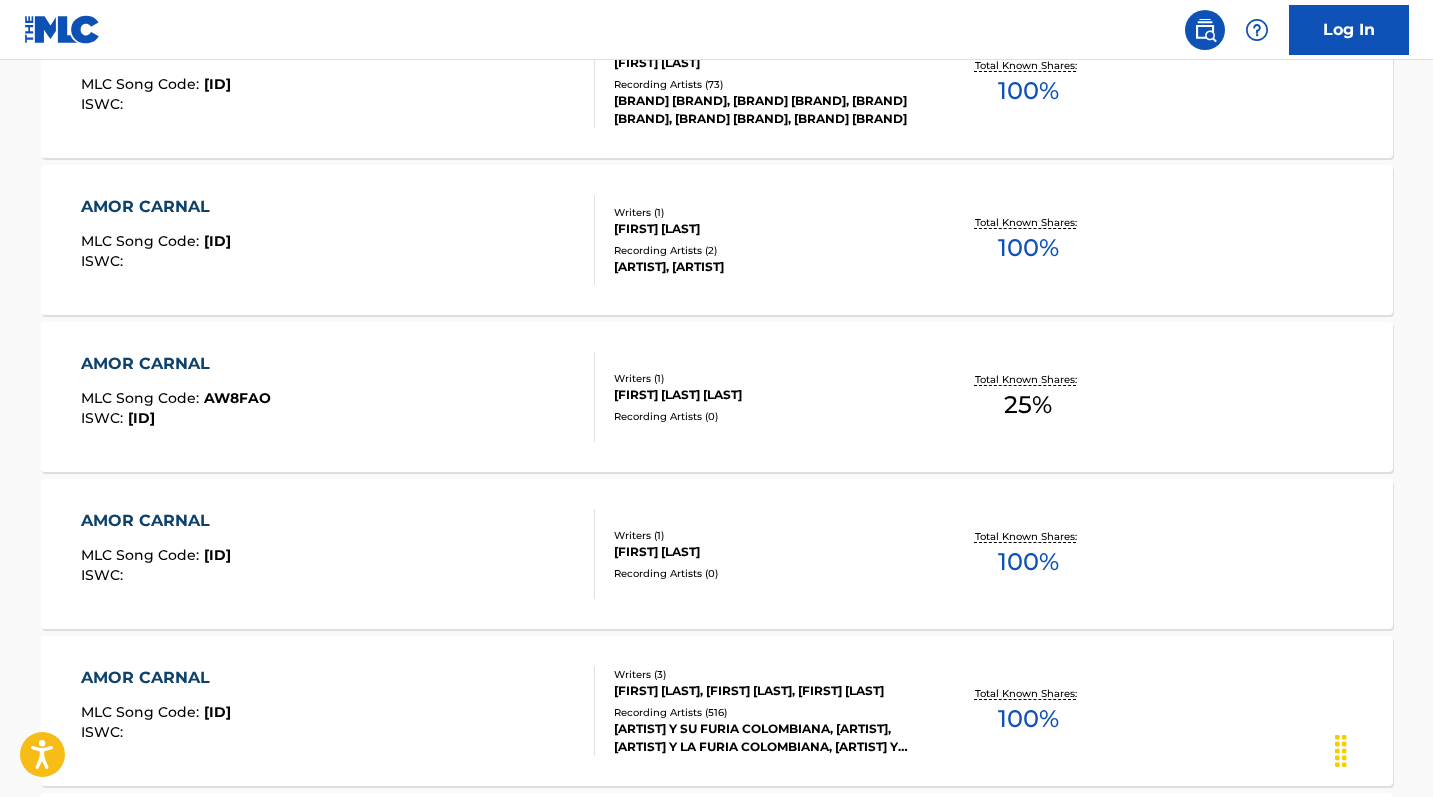 click on "AMOR CARNAL" at bounding box center (156, 678) 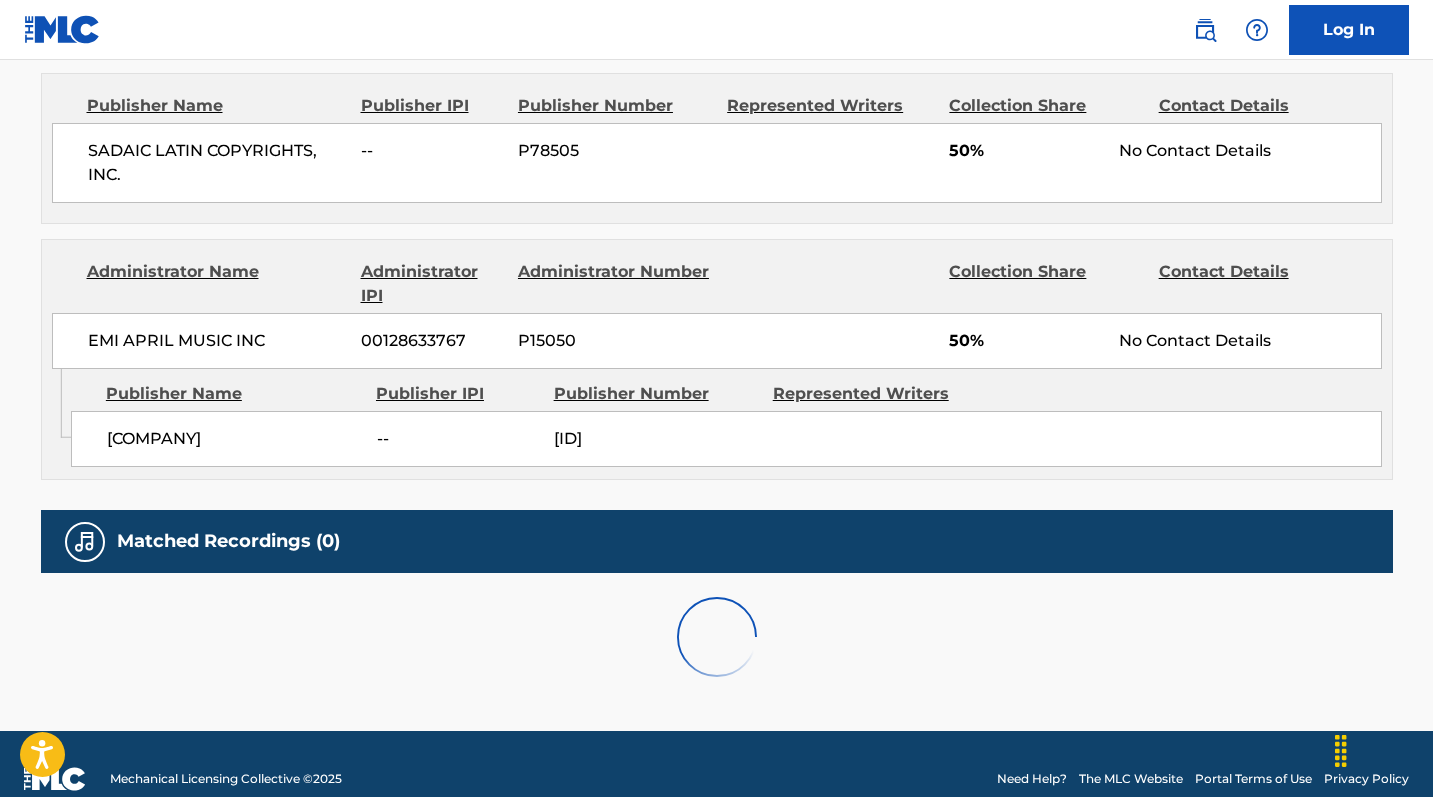 scroll, scrollTop: 0, scrollLeft: 0, axis: both 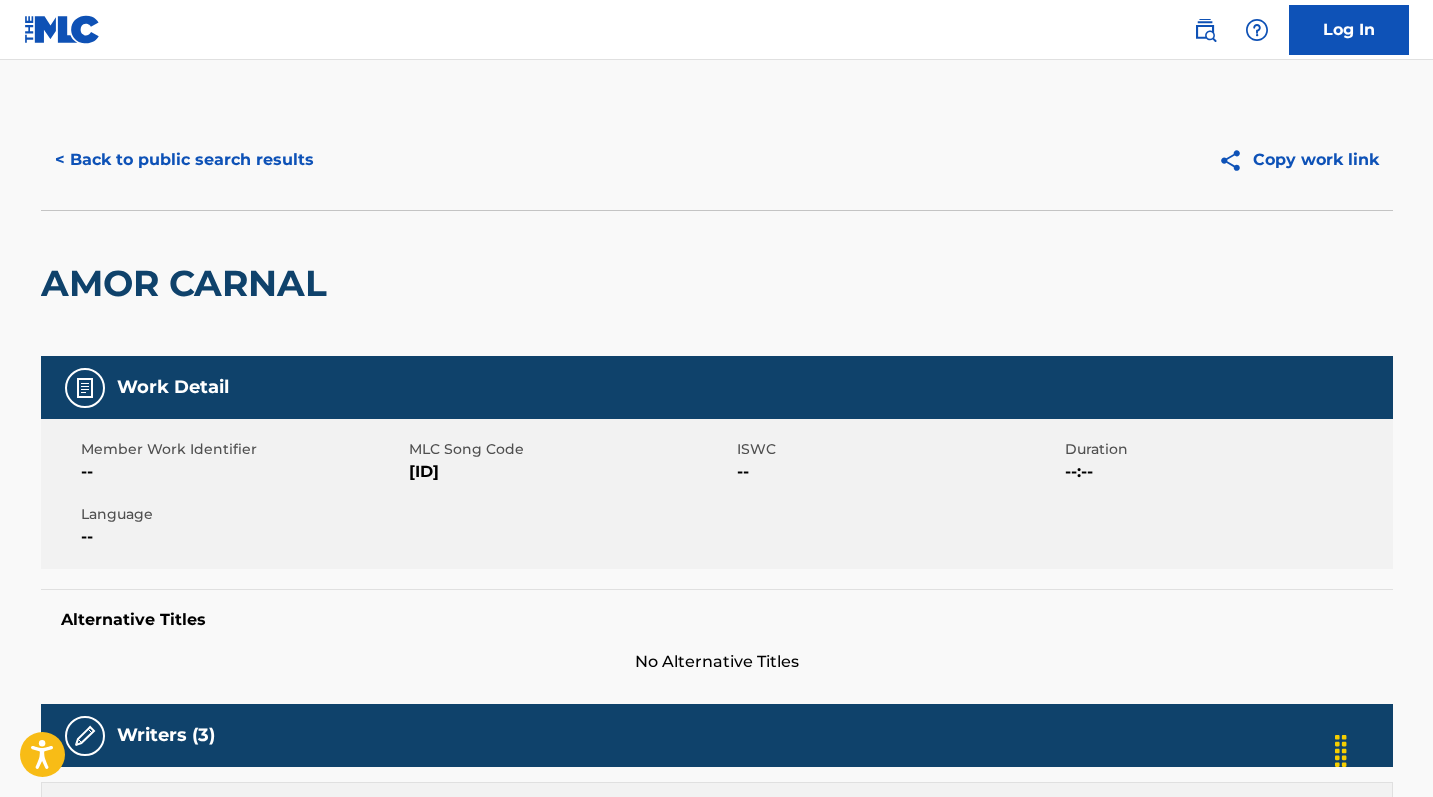click on "[ID]" at bounding box center (570, 472) 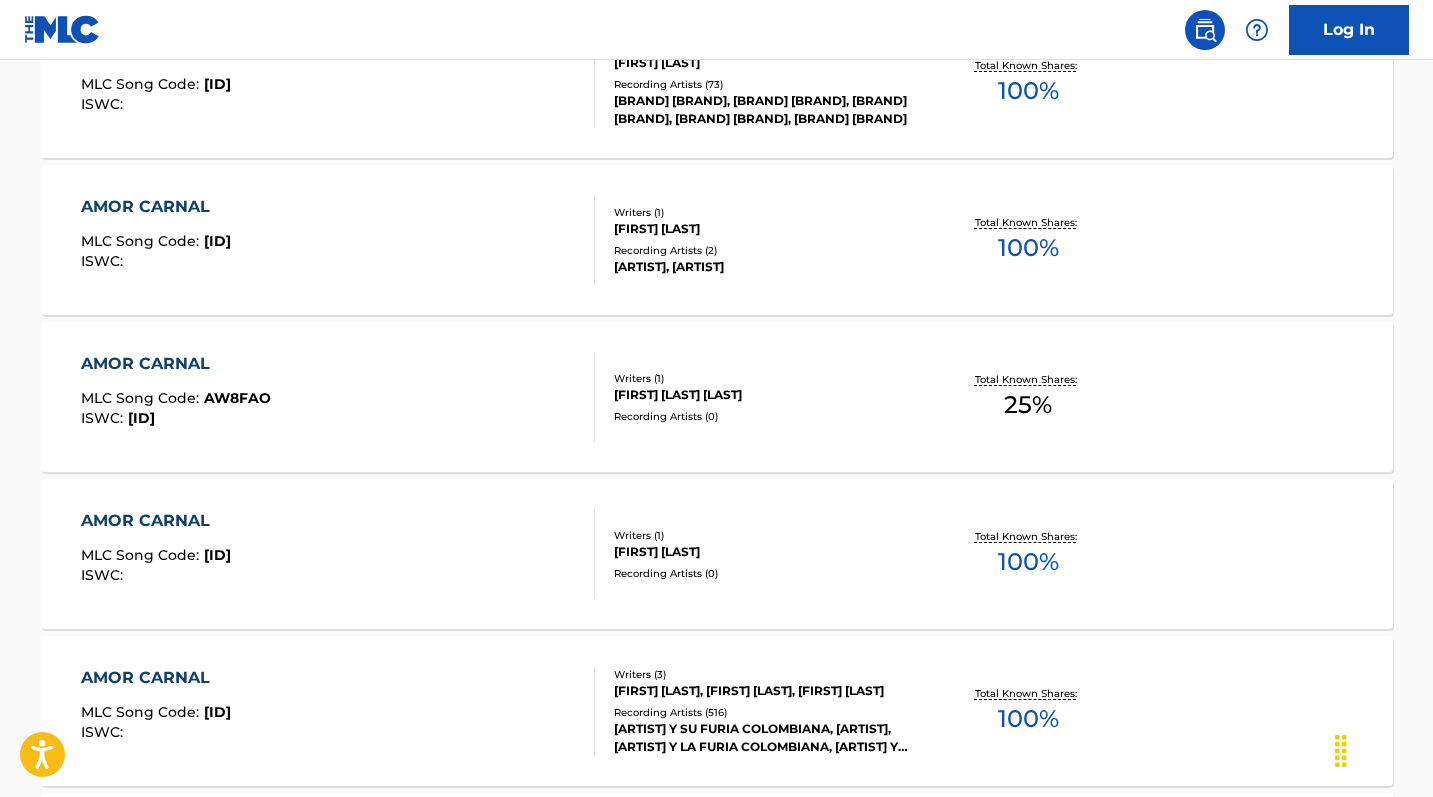 scroll, scrollTop: 0, scrollLeft: 0, axis: both 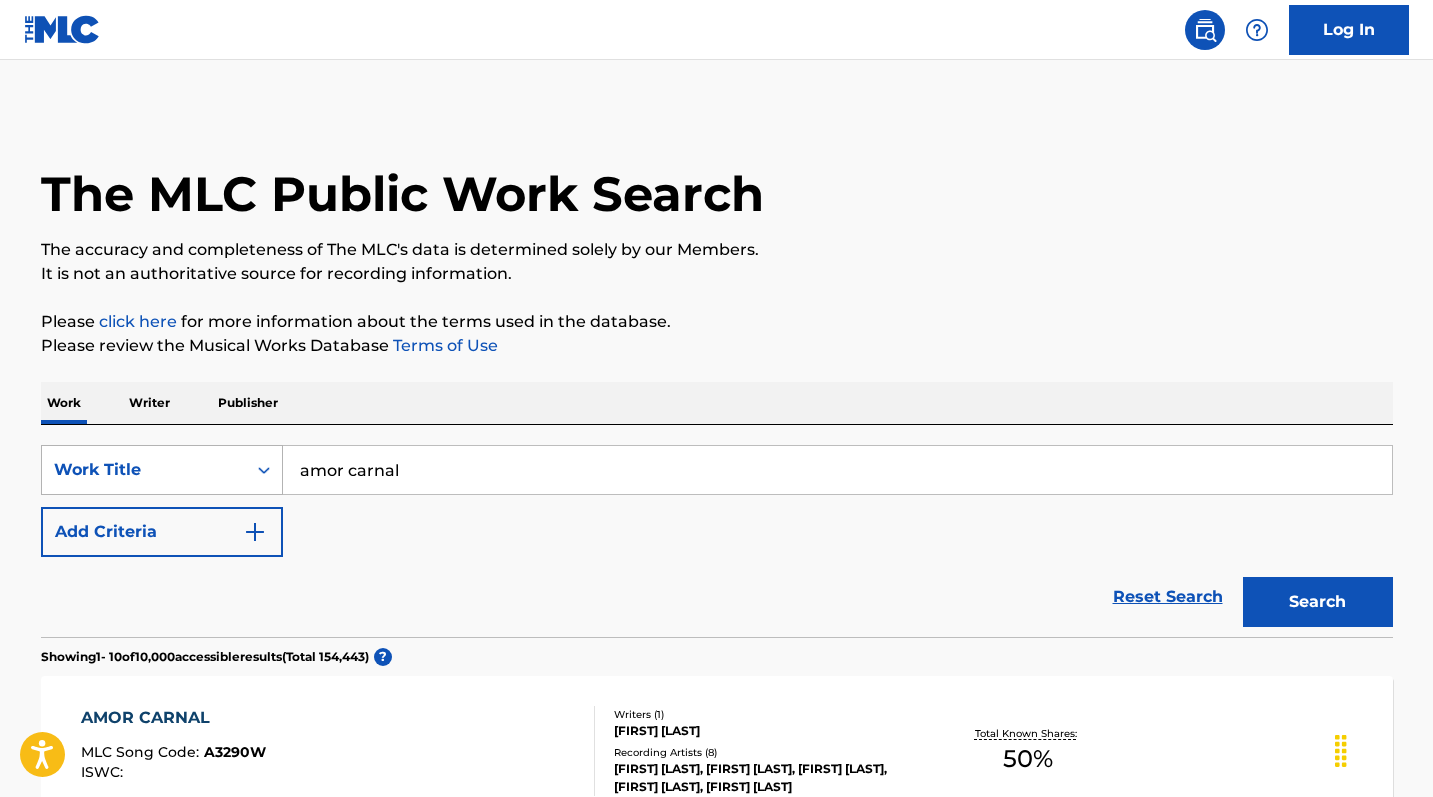 drag, startPoint x: 400, startPoint y: 473, endPoint x: 183, endPoint y: 456, distance: 217.66489 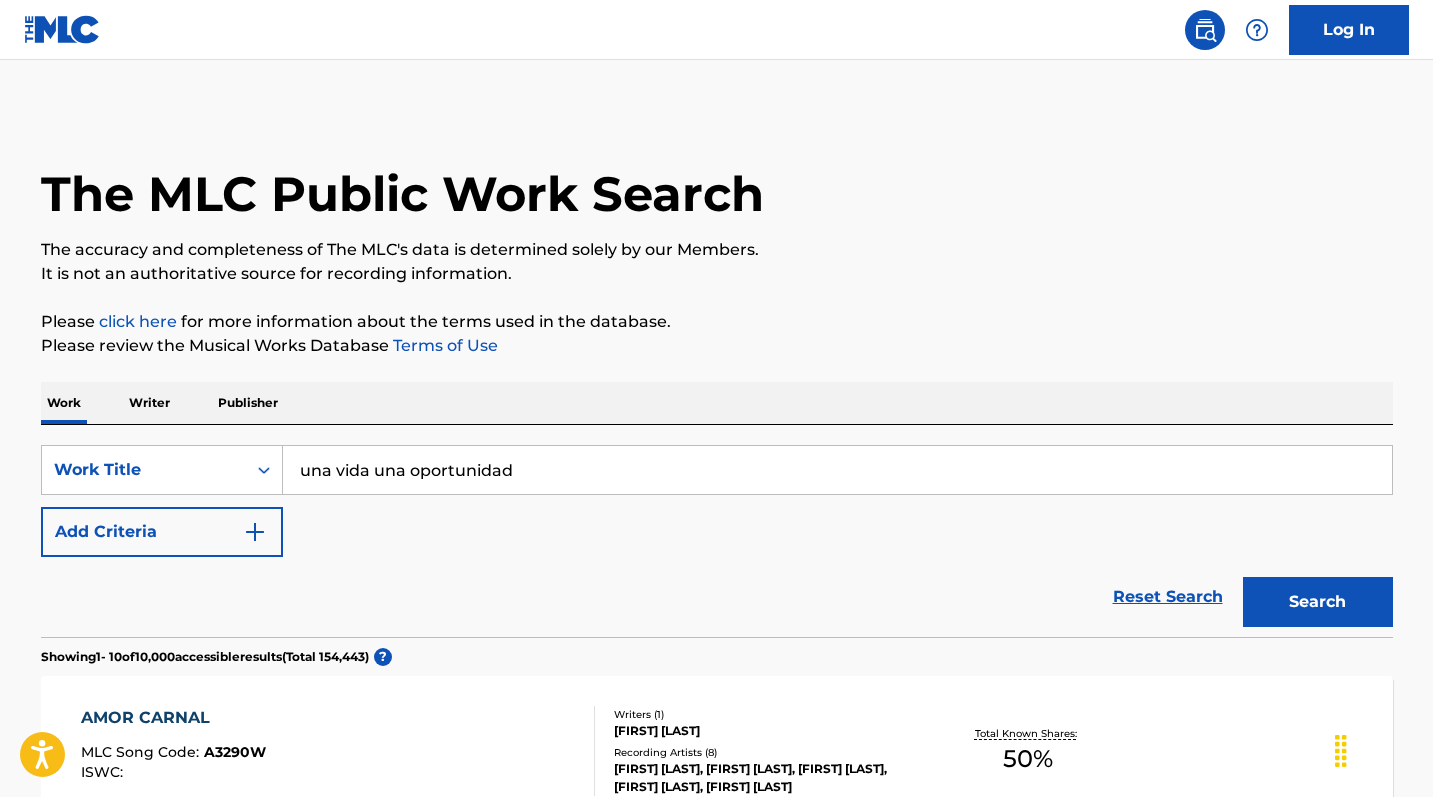 drag, startPoint x: 368, startPoint y: 467, endPoint x: 213, endPoint y: 443, distance: 156.84706 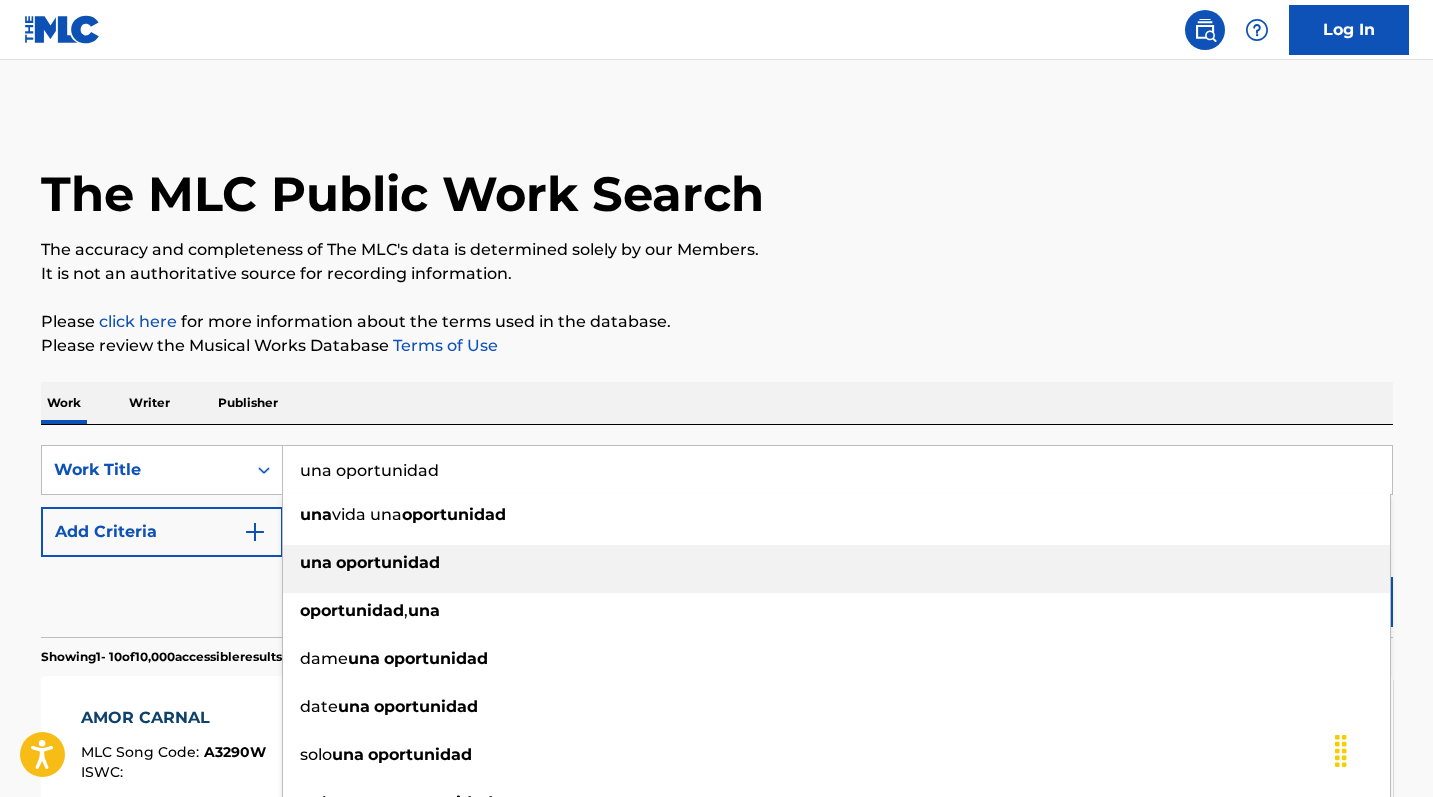 type on "una oportunidad" 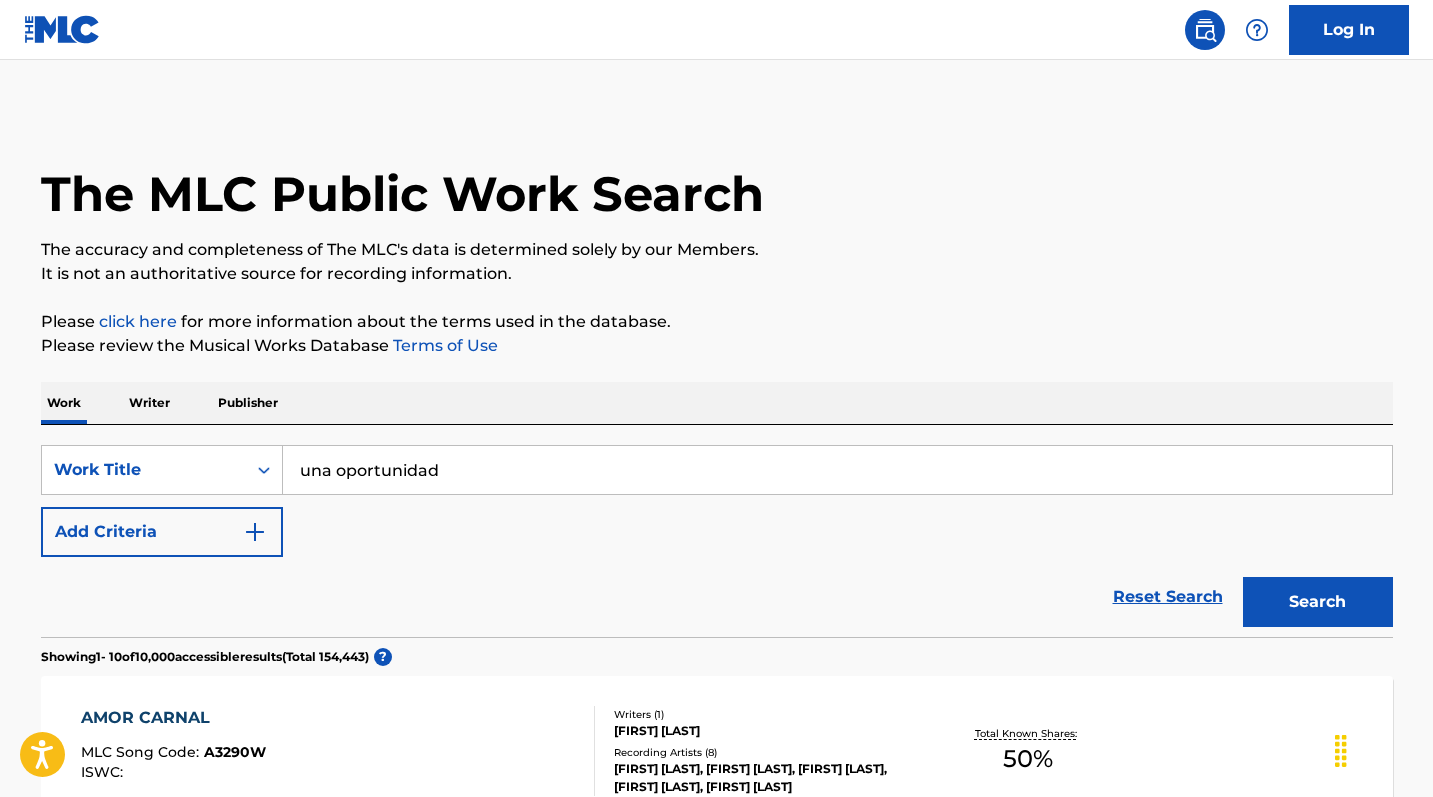 click on "Search" at bounding box center [1318, 602] 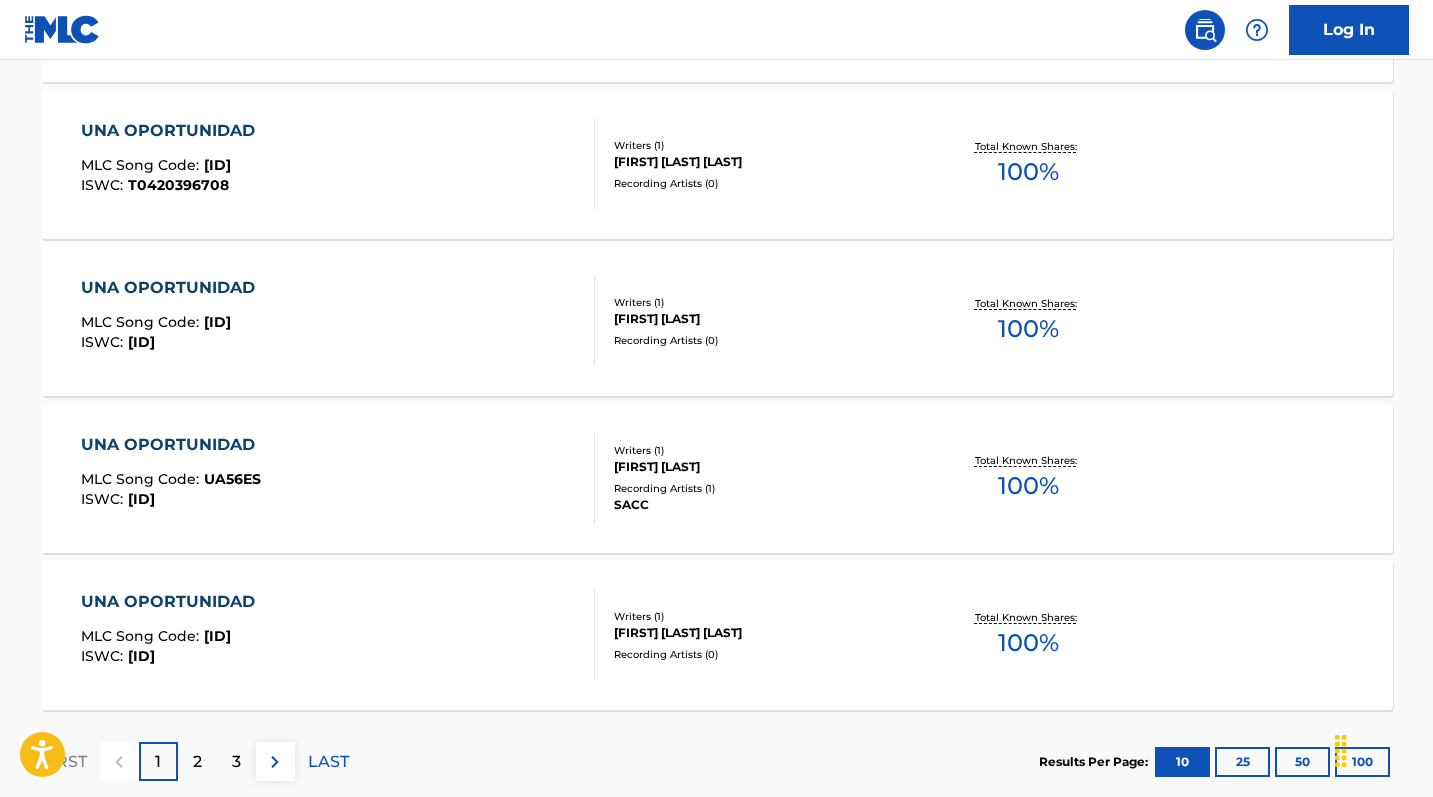scroll, scrollTop: 1533, scrollLeft: 0, axis: vertical 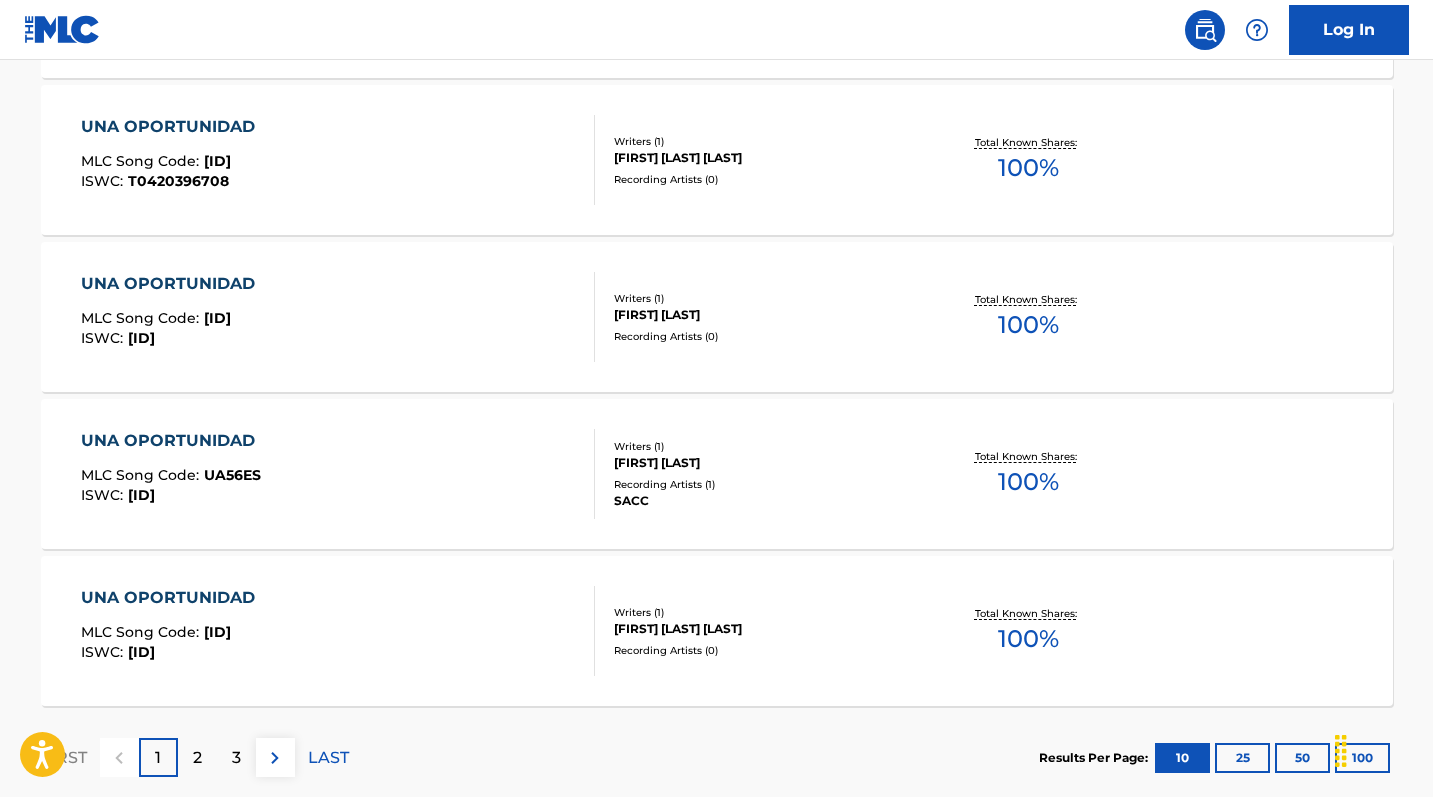 click on "2" at bounding box center (197, 758) 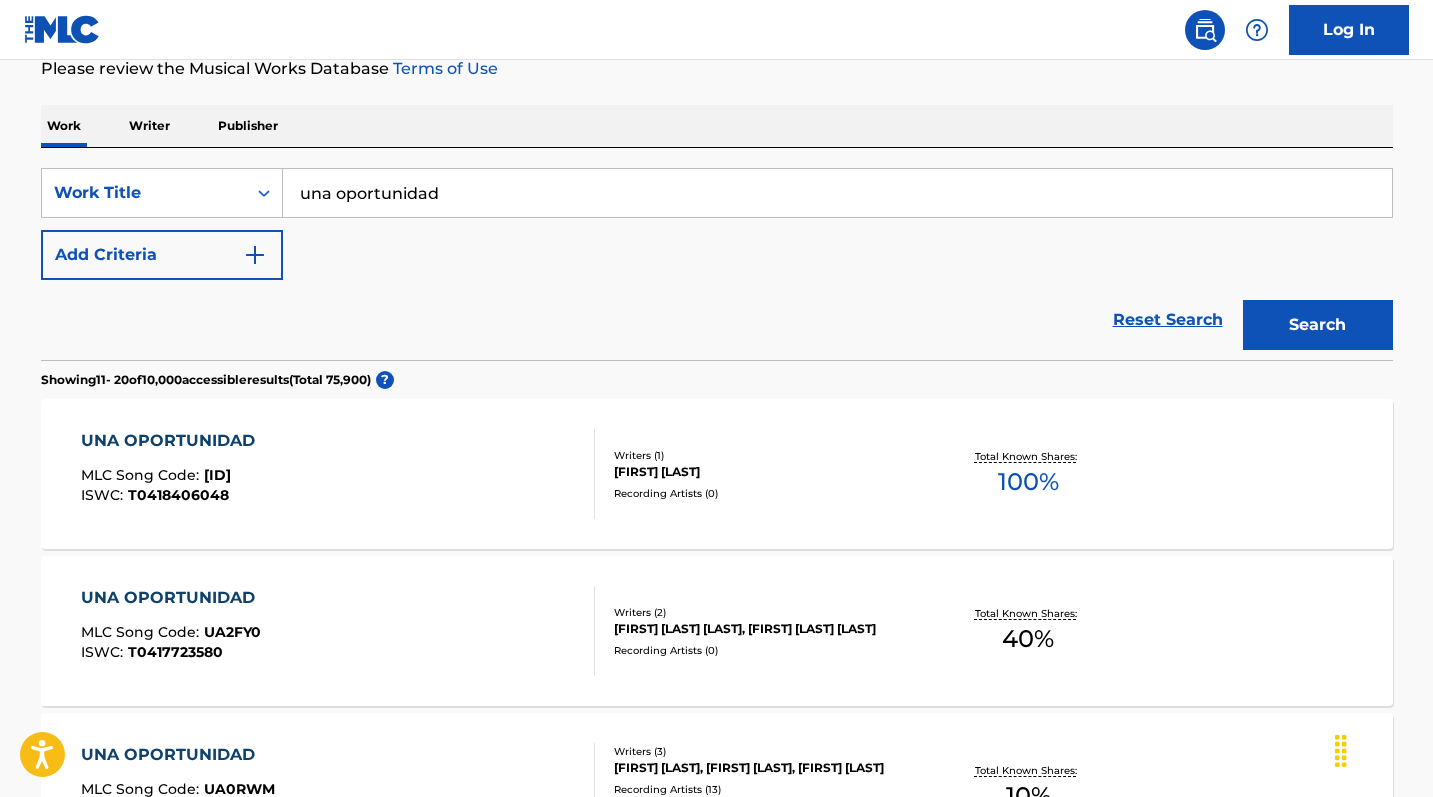 scroll, scrollTop: 0, scrollLeft: 0, axis: both 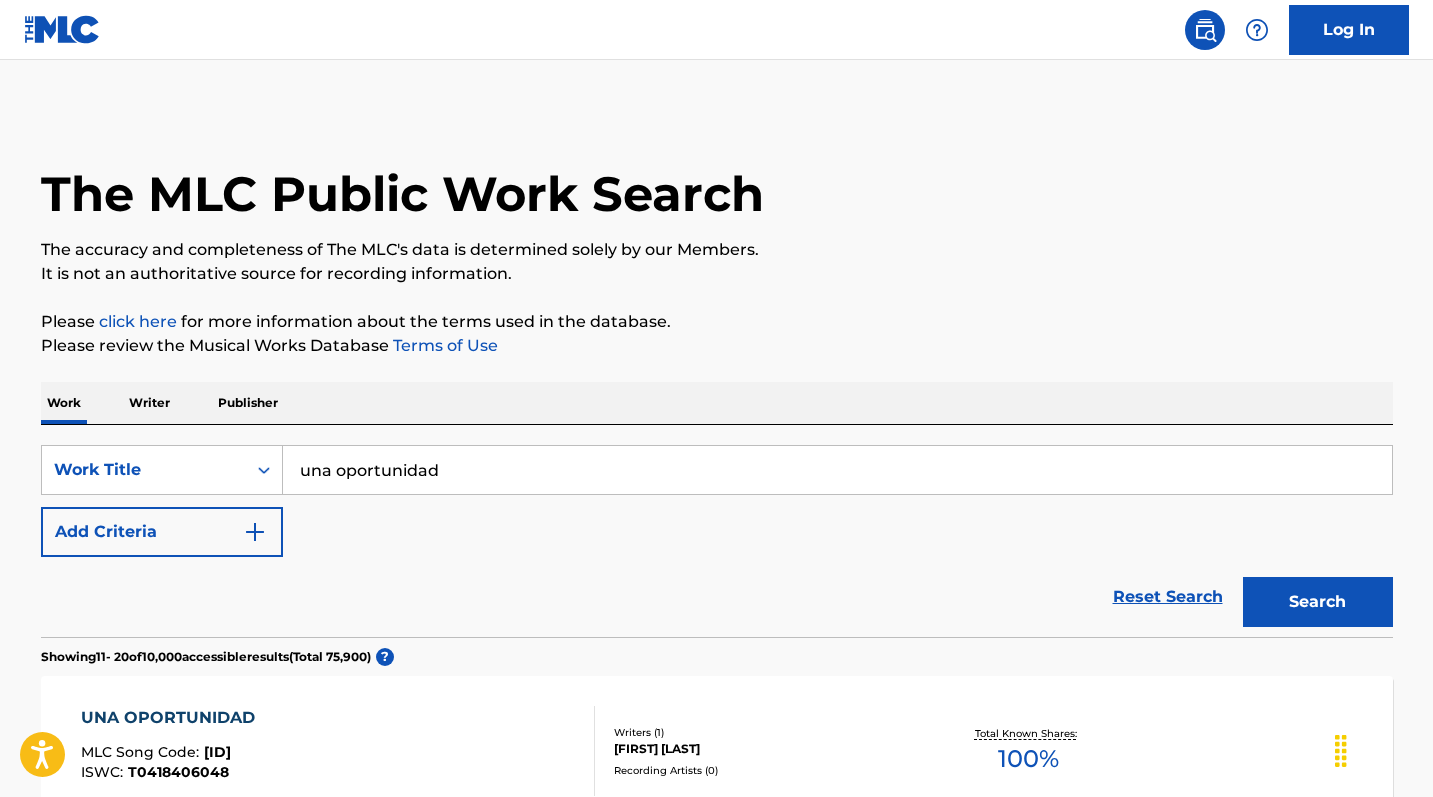 click on "Add Criteria" at bounding box center (162, 532) 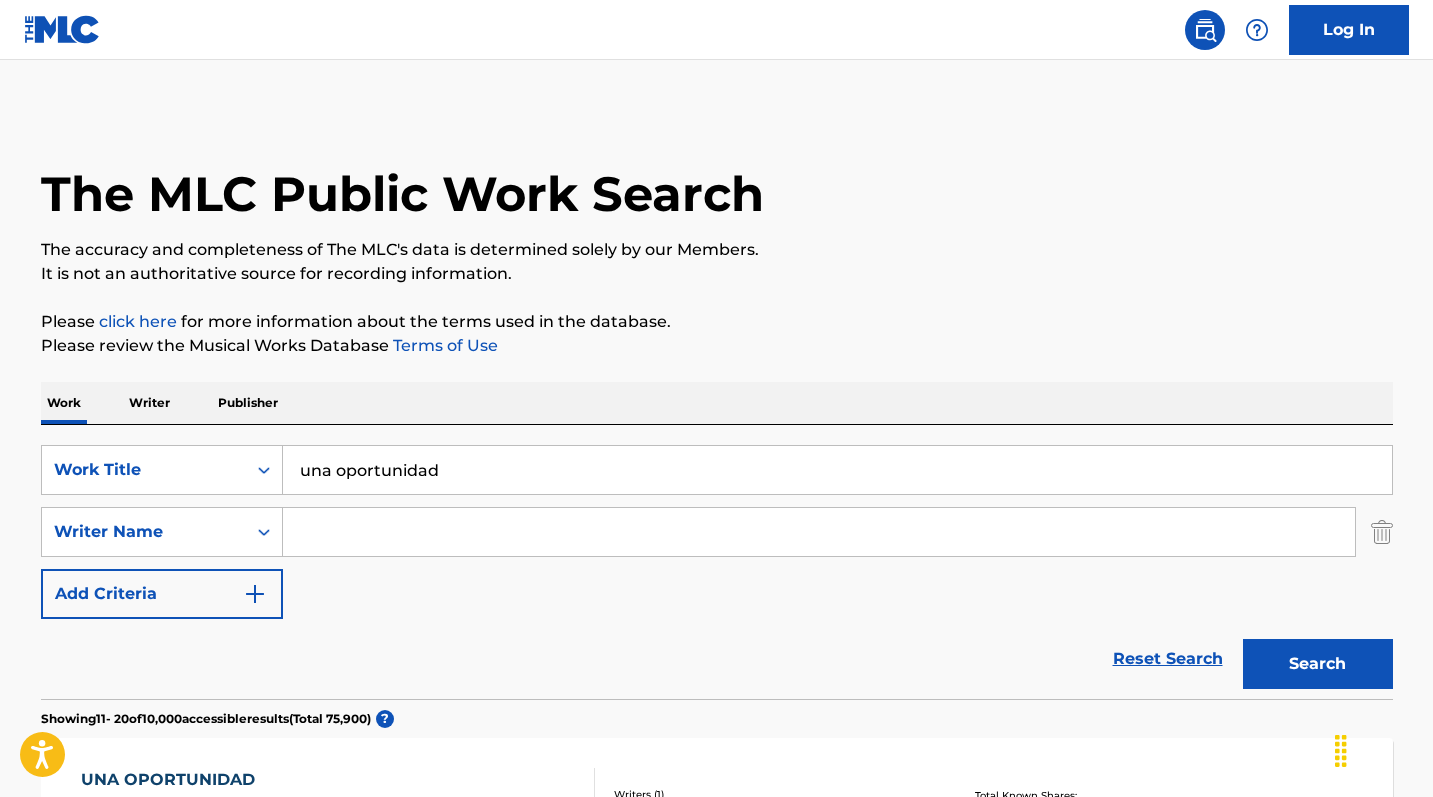 drag, startPoint x: 216, startPoint y: 536, endPoint x: 460, endPoint y: 530, distance: 244.07376 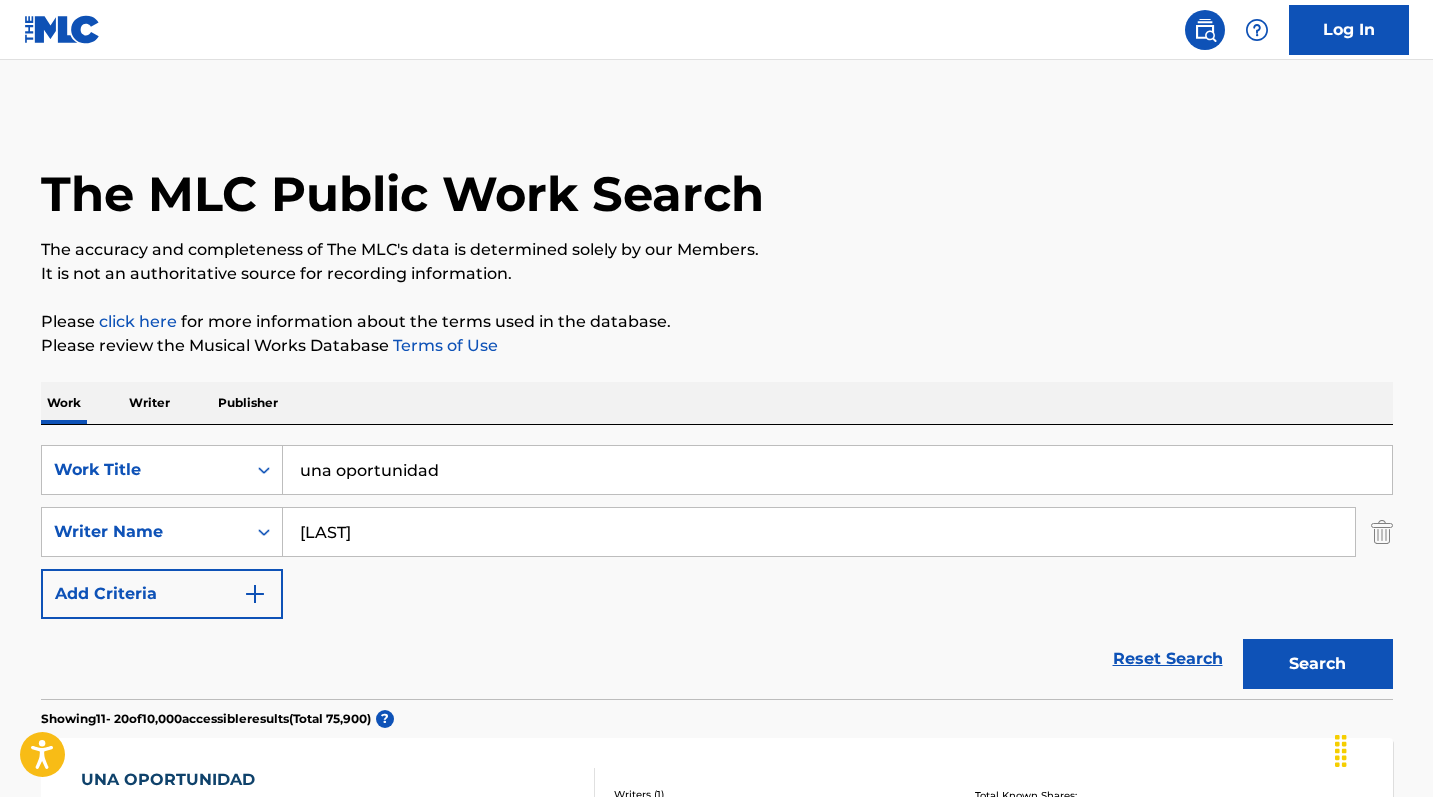 type on "[LAST]" 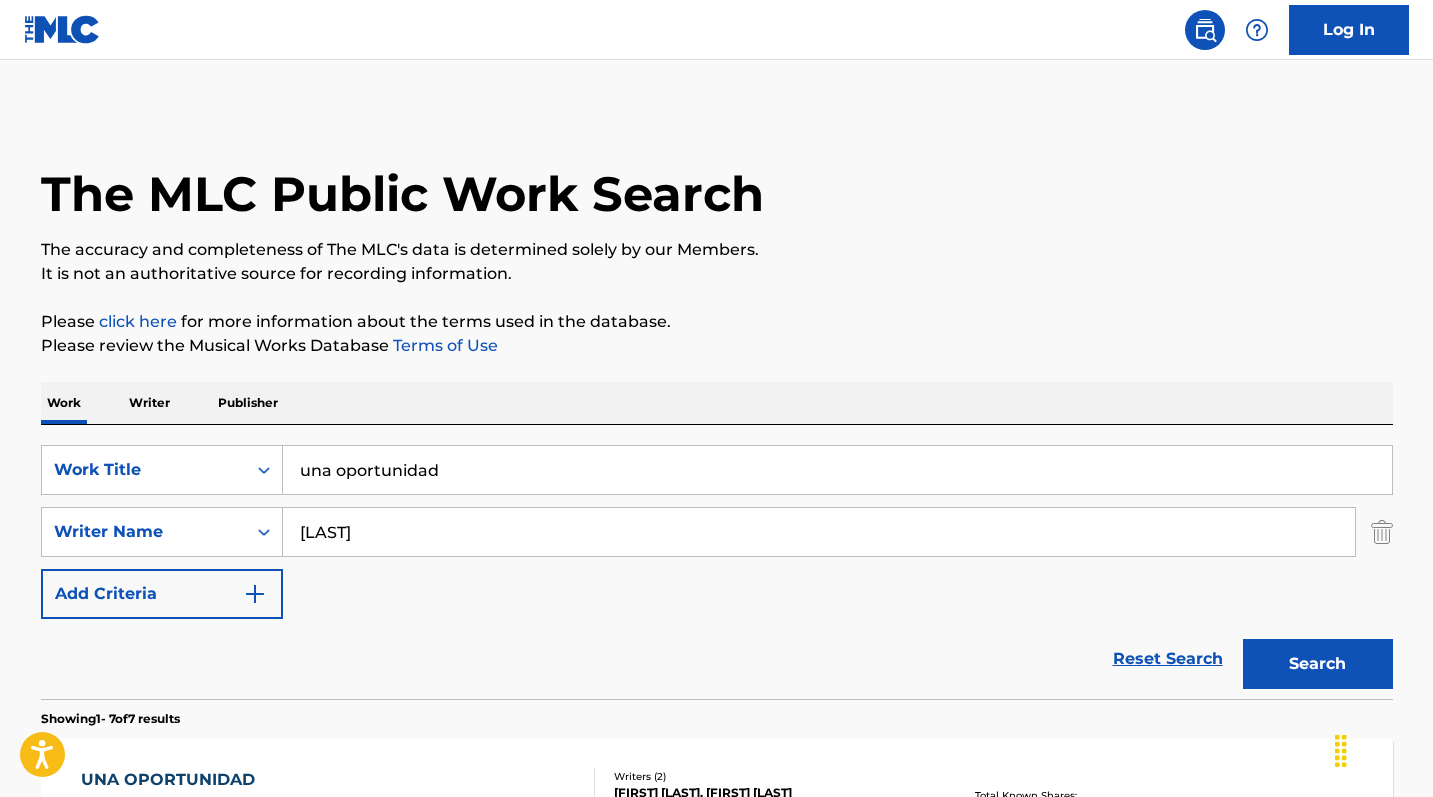 scroll, scrollTop: 332, scrollLeft: 0, axis: vertical 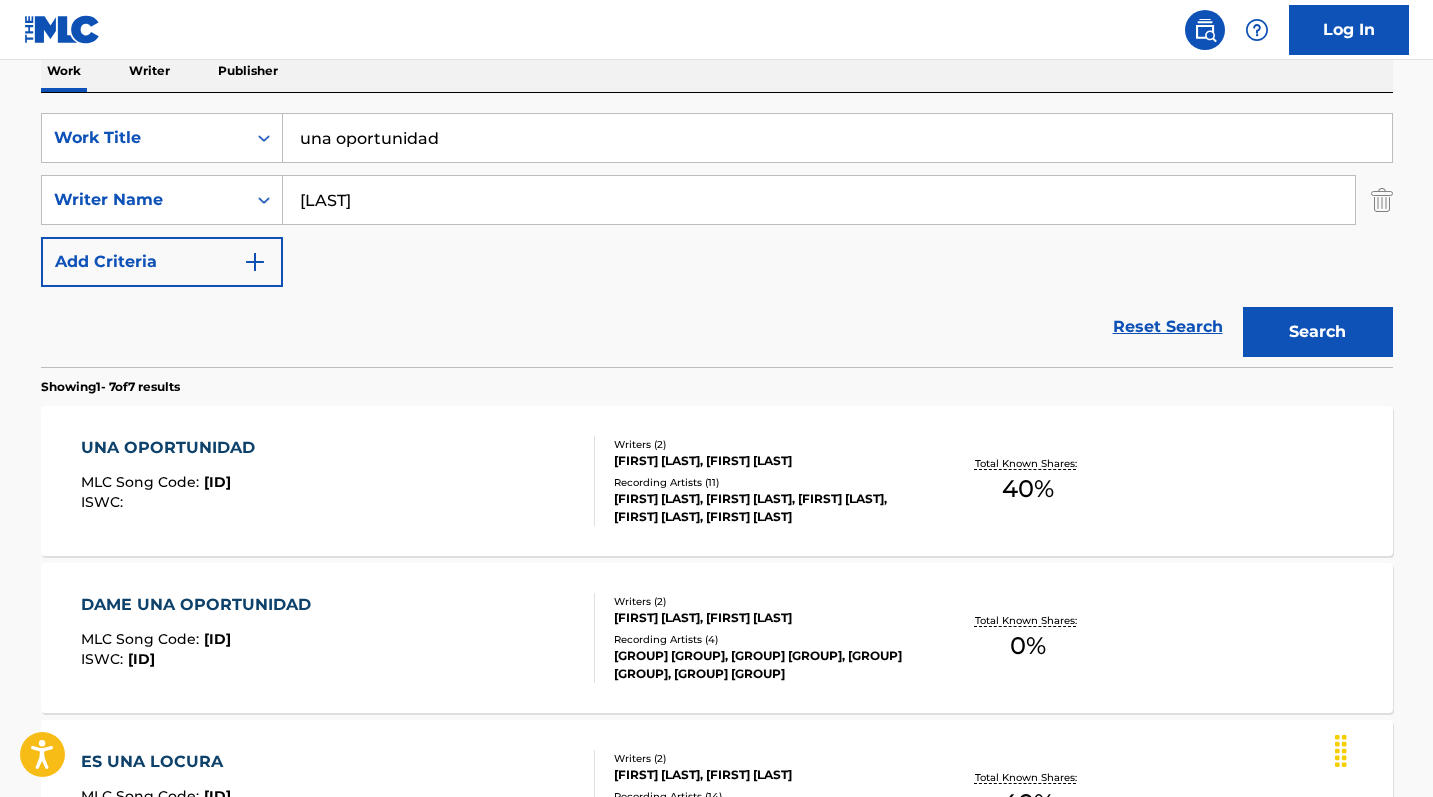 click on "UNA OPORTUNIDAD" at bounding box center [173, 448] 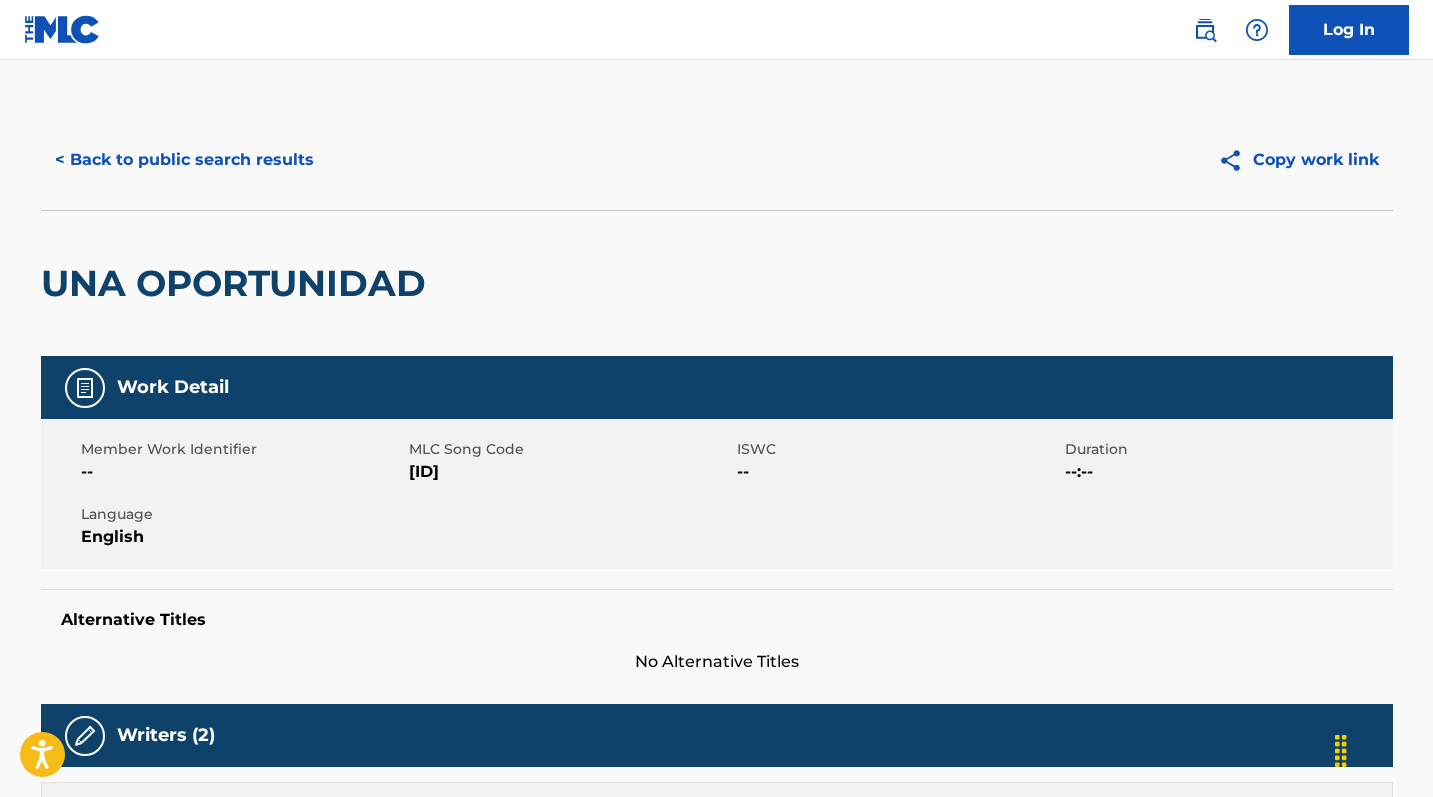click on "[ID]" at bounding box center [570, 472] 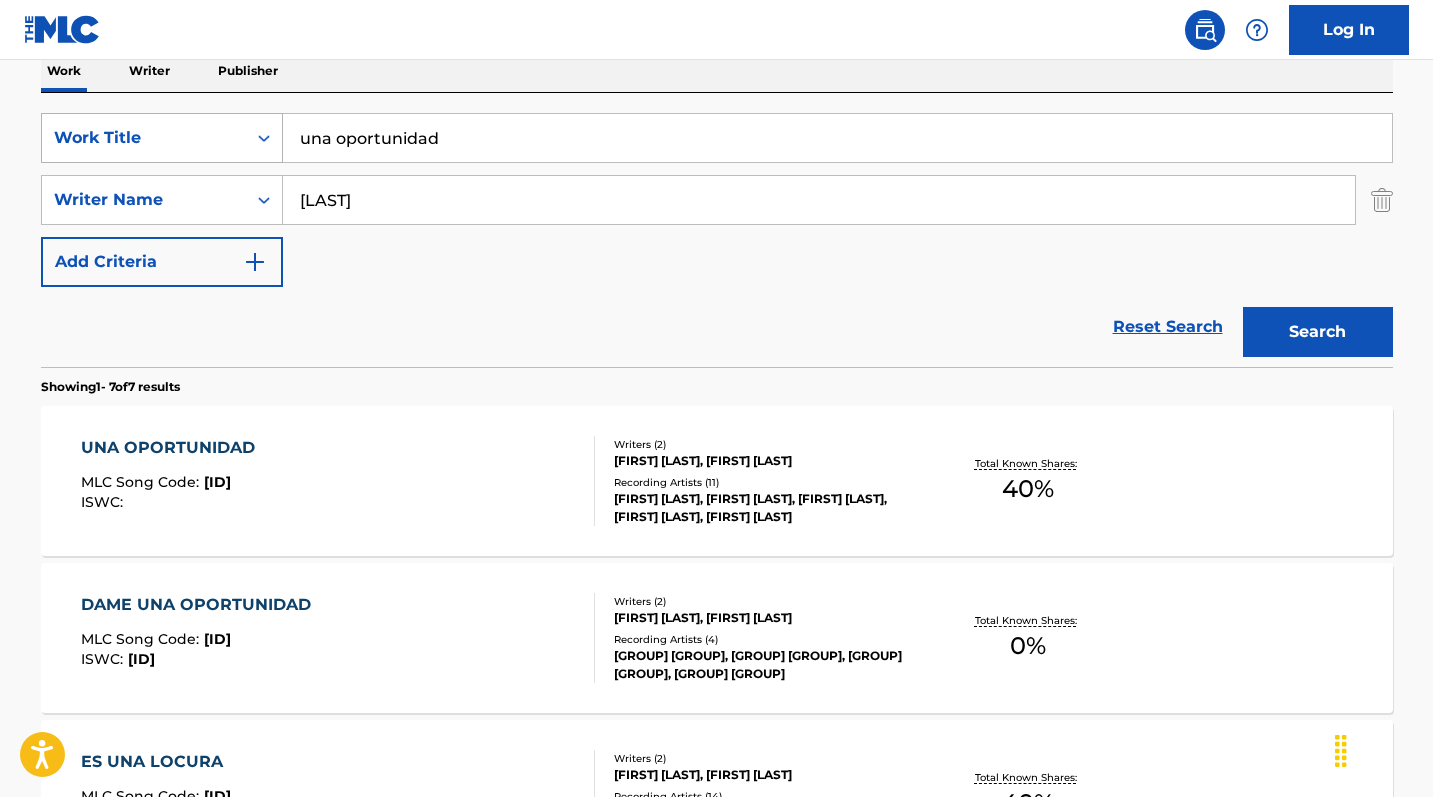 drag, startPoint x: 464, startPoint y: 140, endPoint x: 272, endPoint y: 126, distance: 192.50974 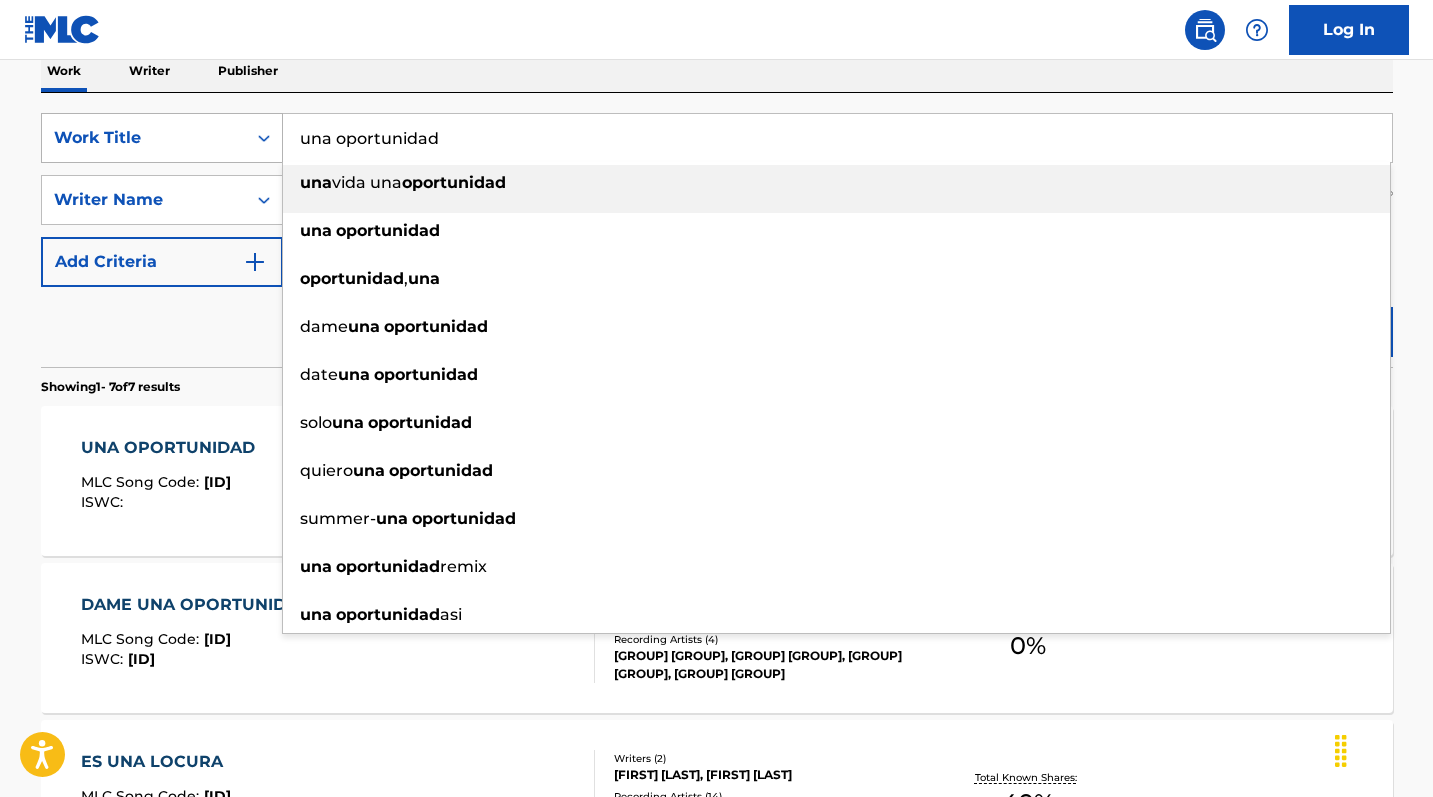 paste on "Ahora te Puedes Marchar" 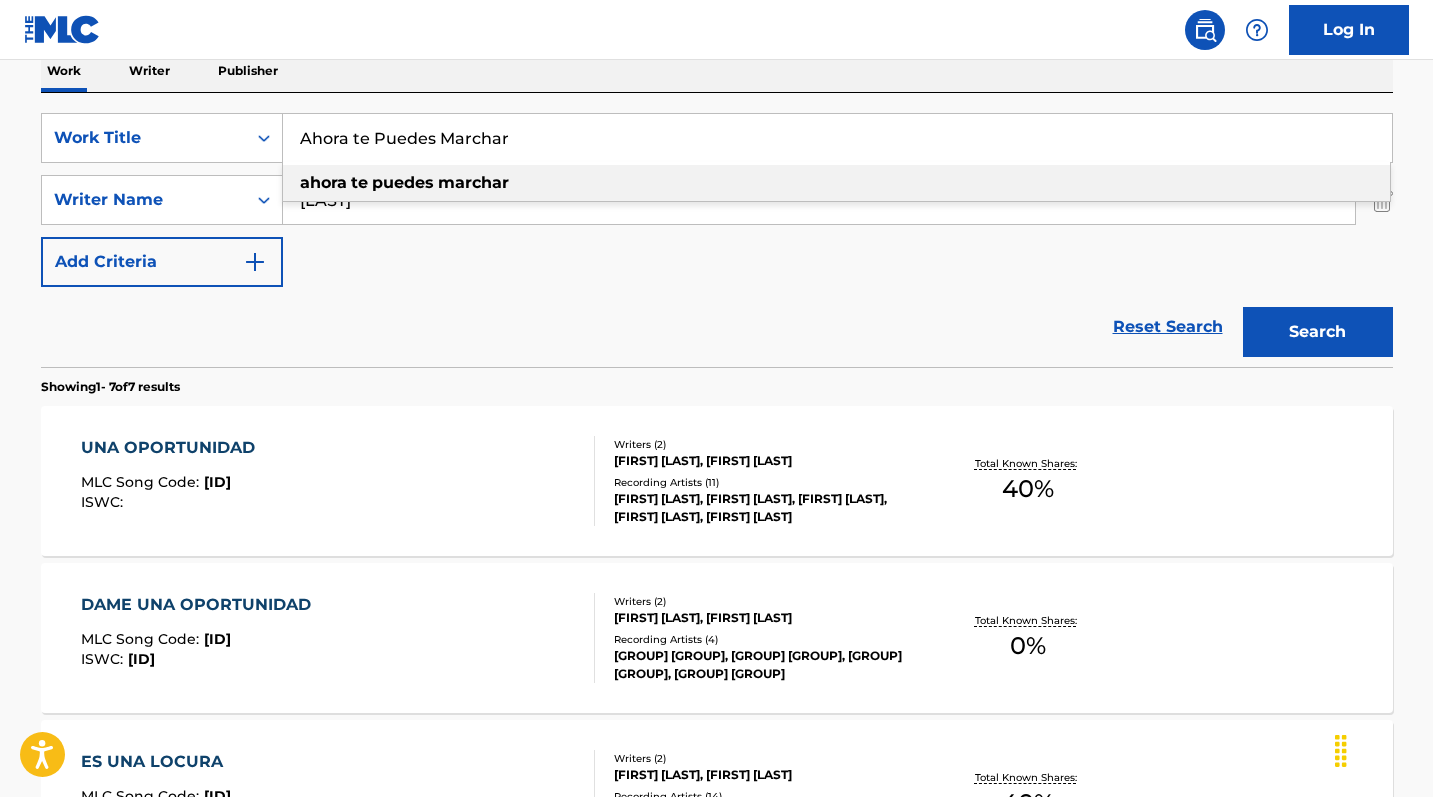 click on "marchar" at bounding box center (473, 182) 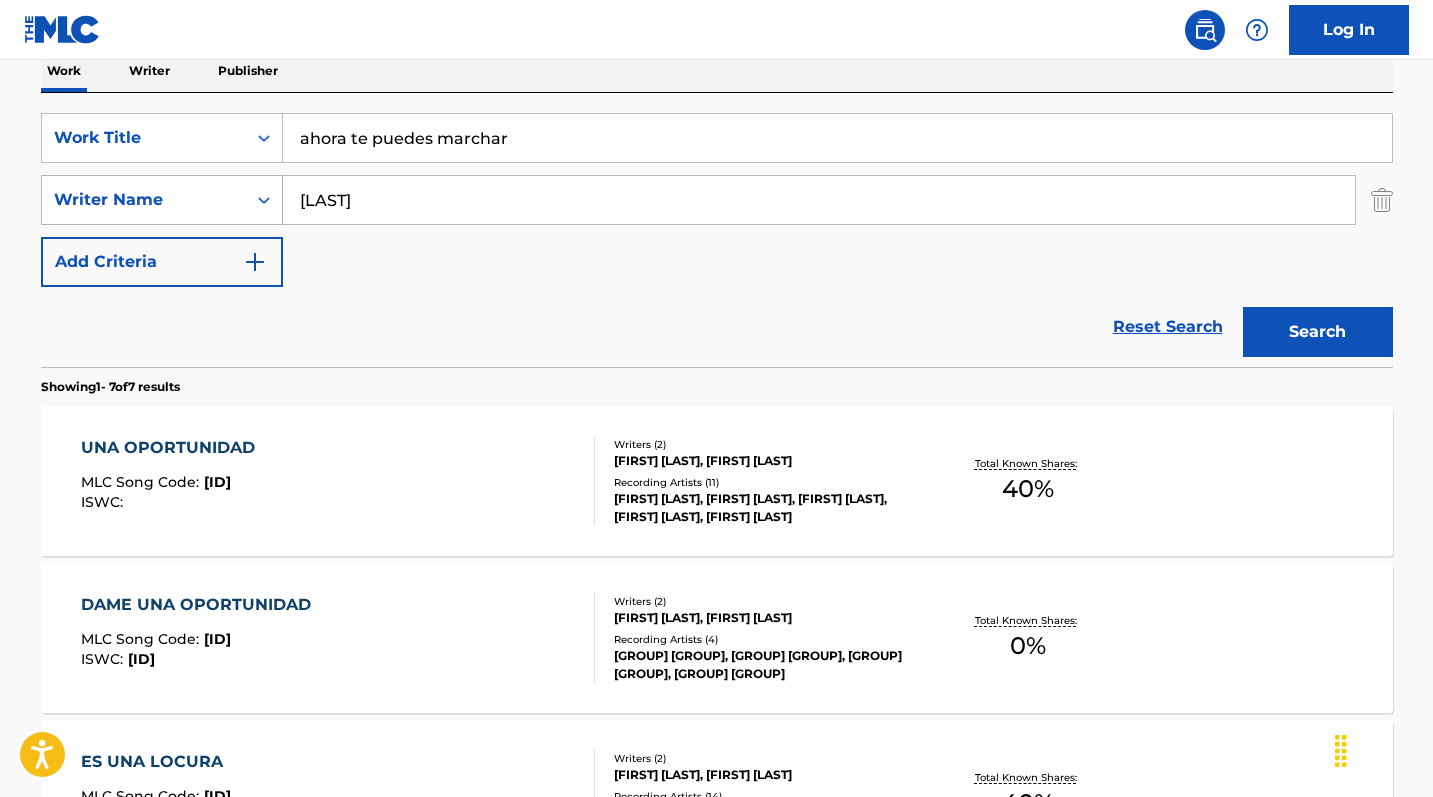 drag, startPoint x: 390, startPoint y: 201, endPoint x: 238, endPoint y: 202, distance: 152.0033 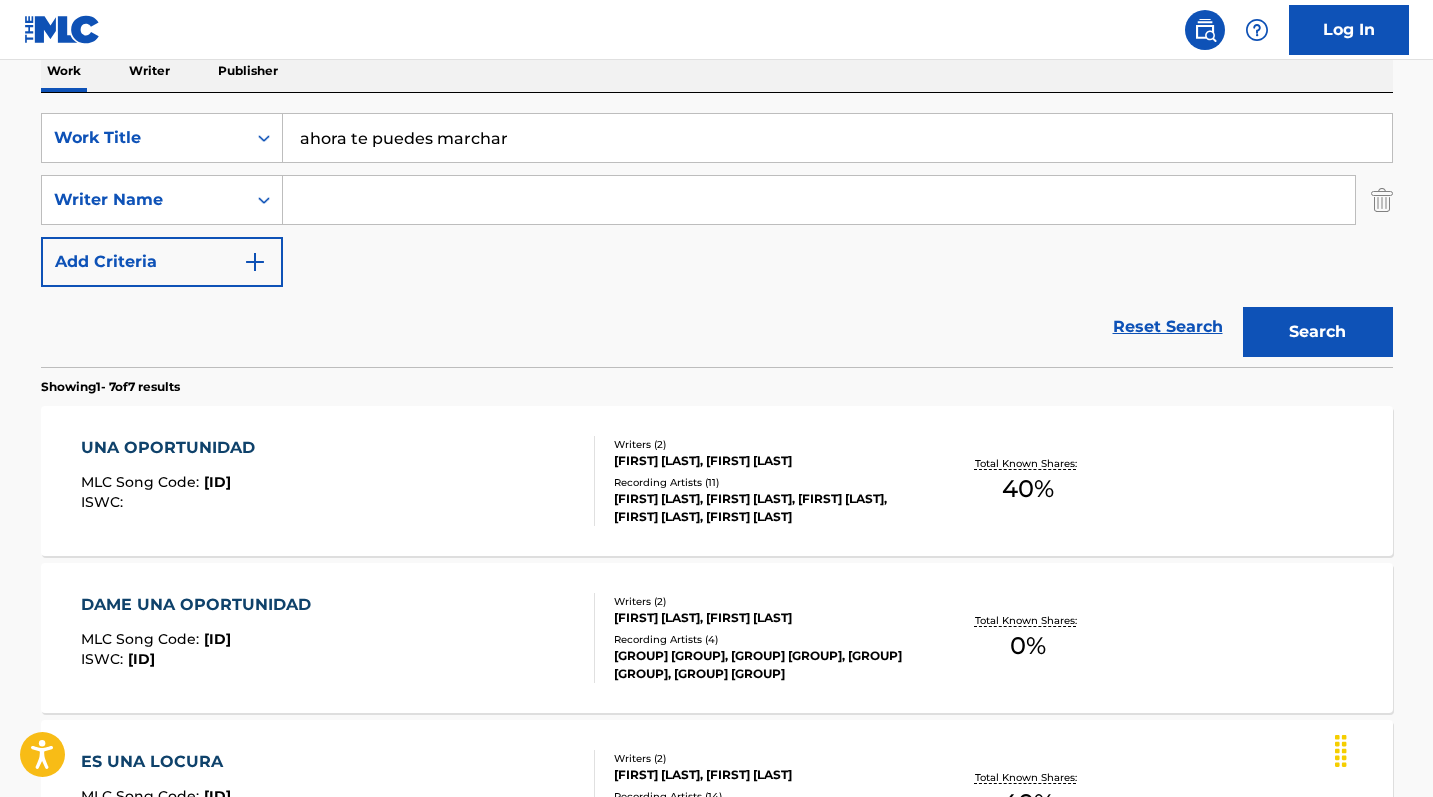 type 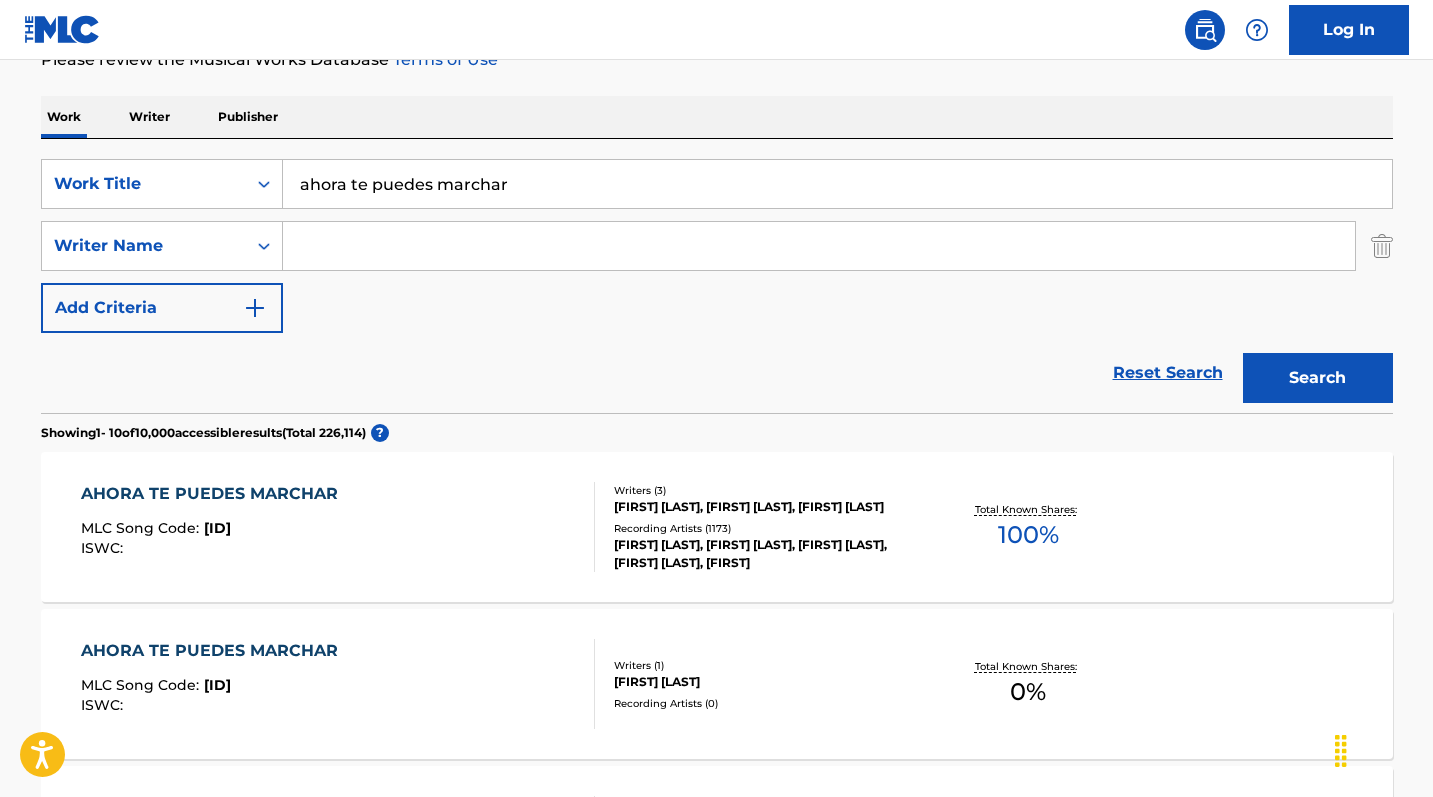 scroll, scrollTop: 442, scrollLeft: 0, axis: vertical 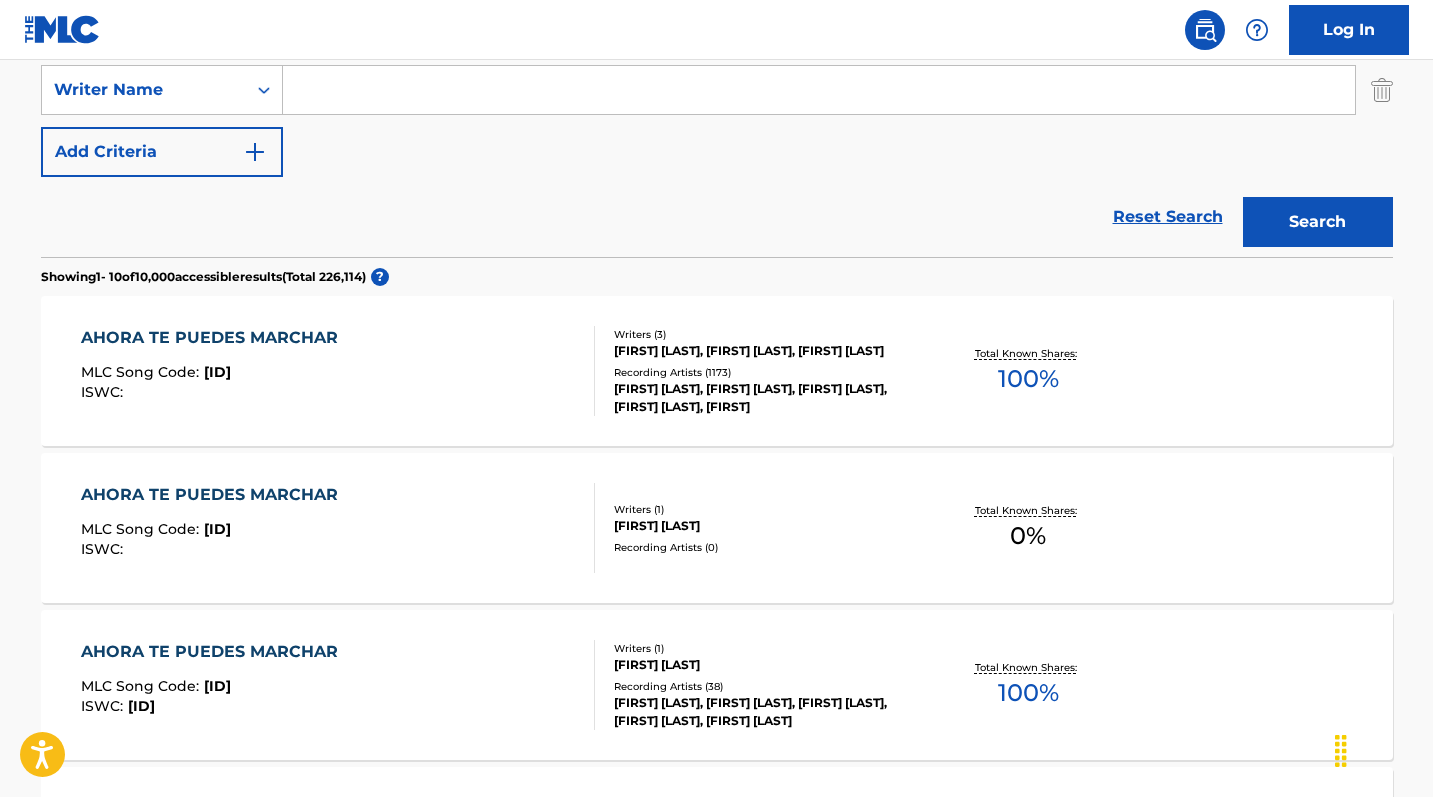 click on "AHORA TE PUEDES MARCHAR" at bounding box center (214, 338) 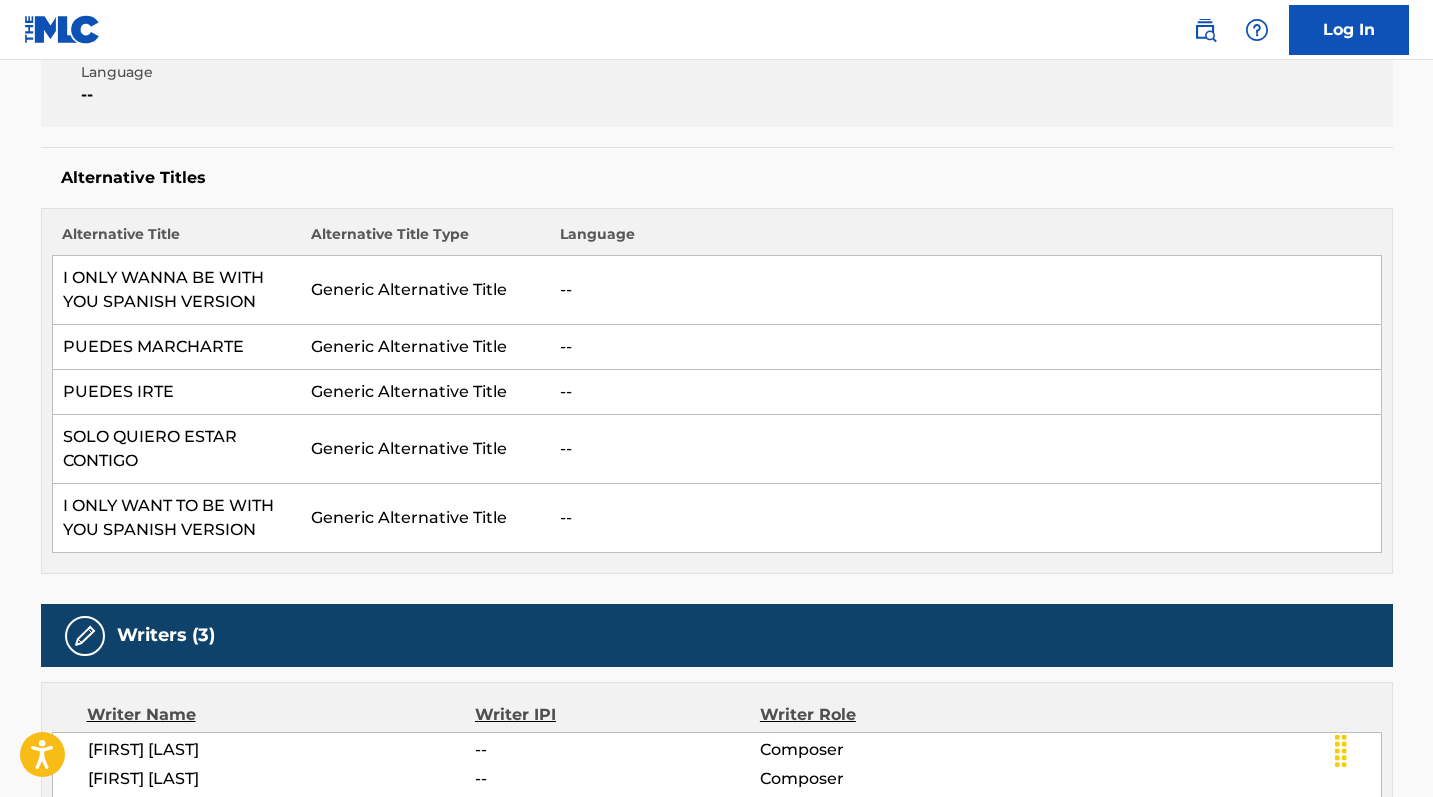 scroll, scrollTop: 0, scrollLeft: 0, axis: both 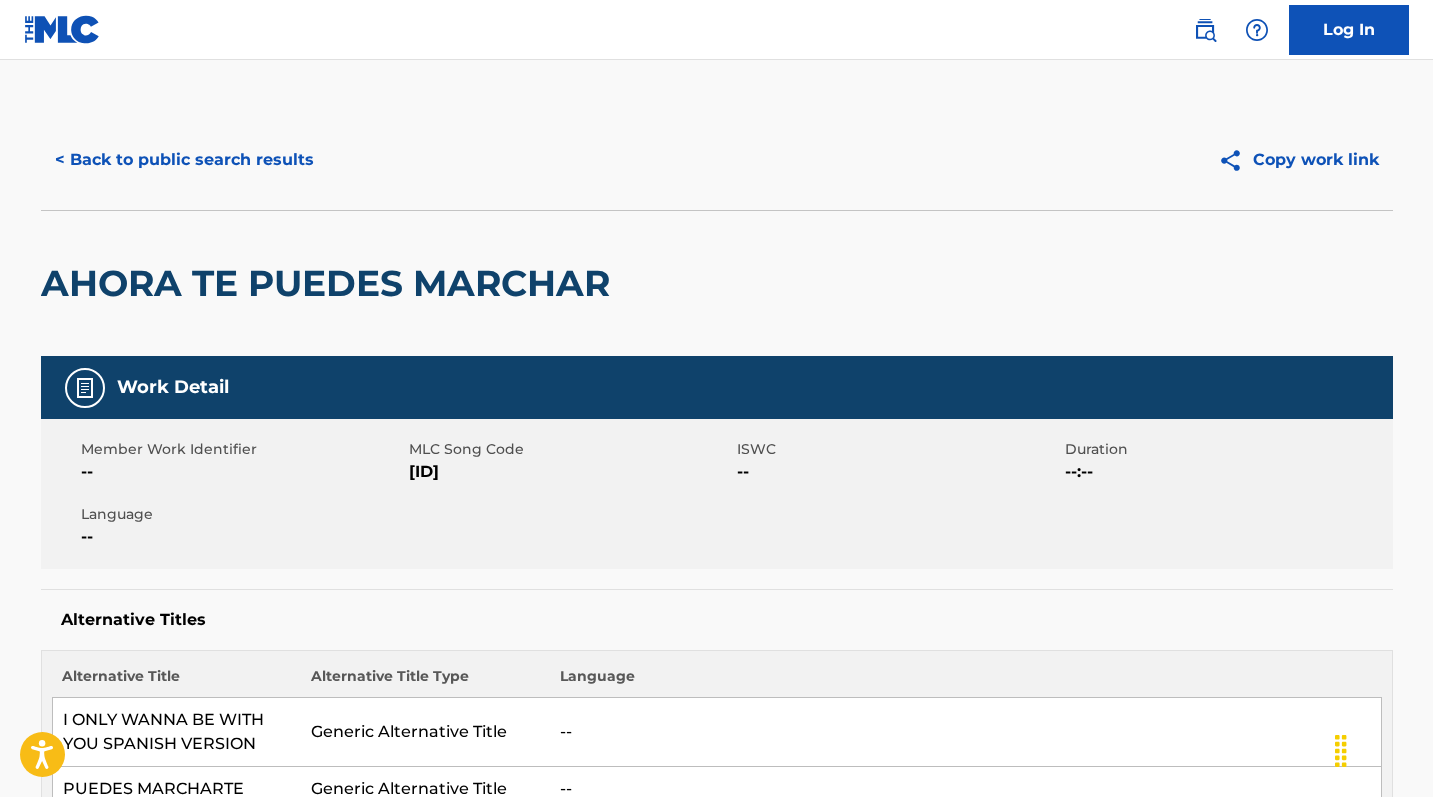 click on "[ID]" at bounding box center [570, 472] 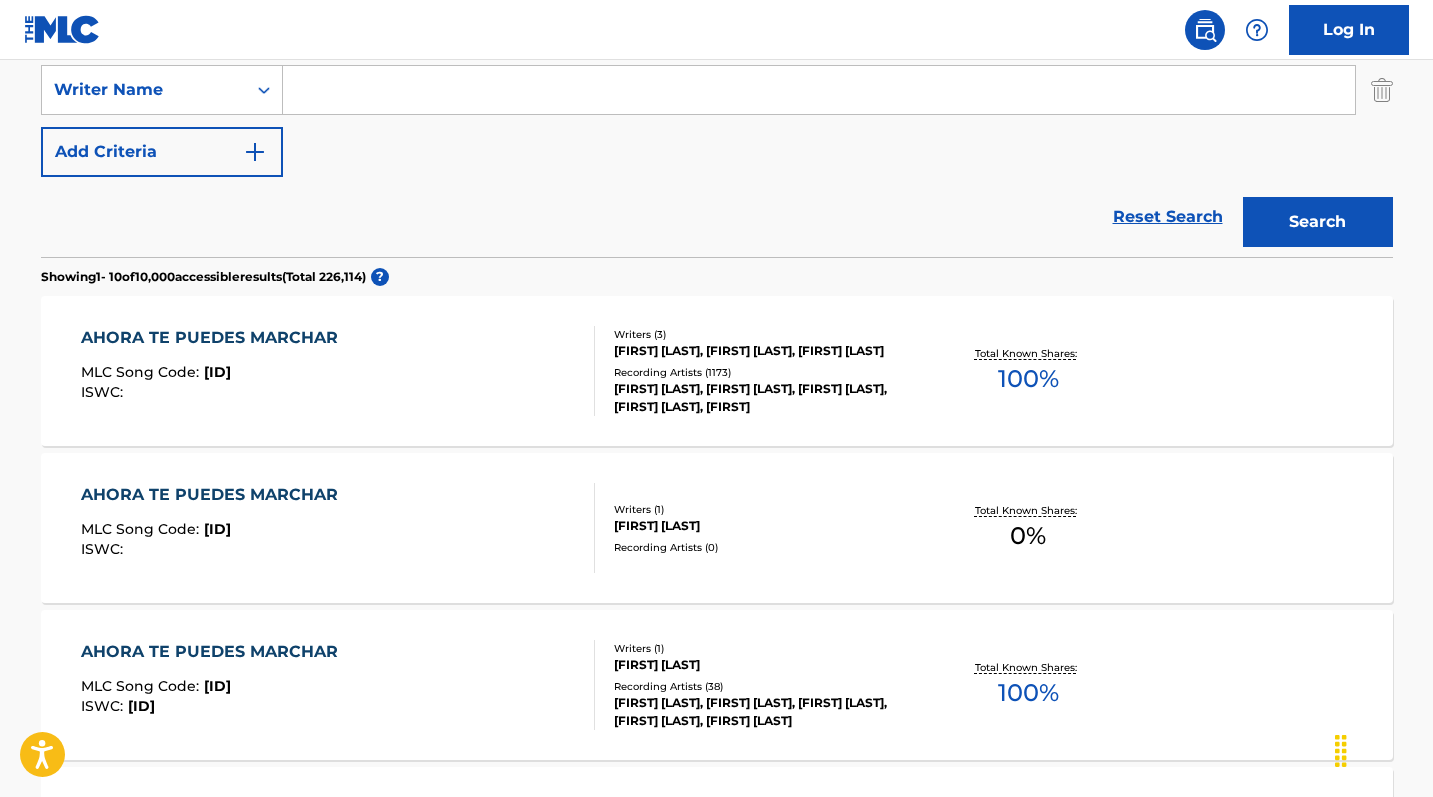 scroll, scrollTop: 0, scrollLeft: 0, axis: both 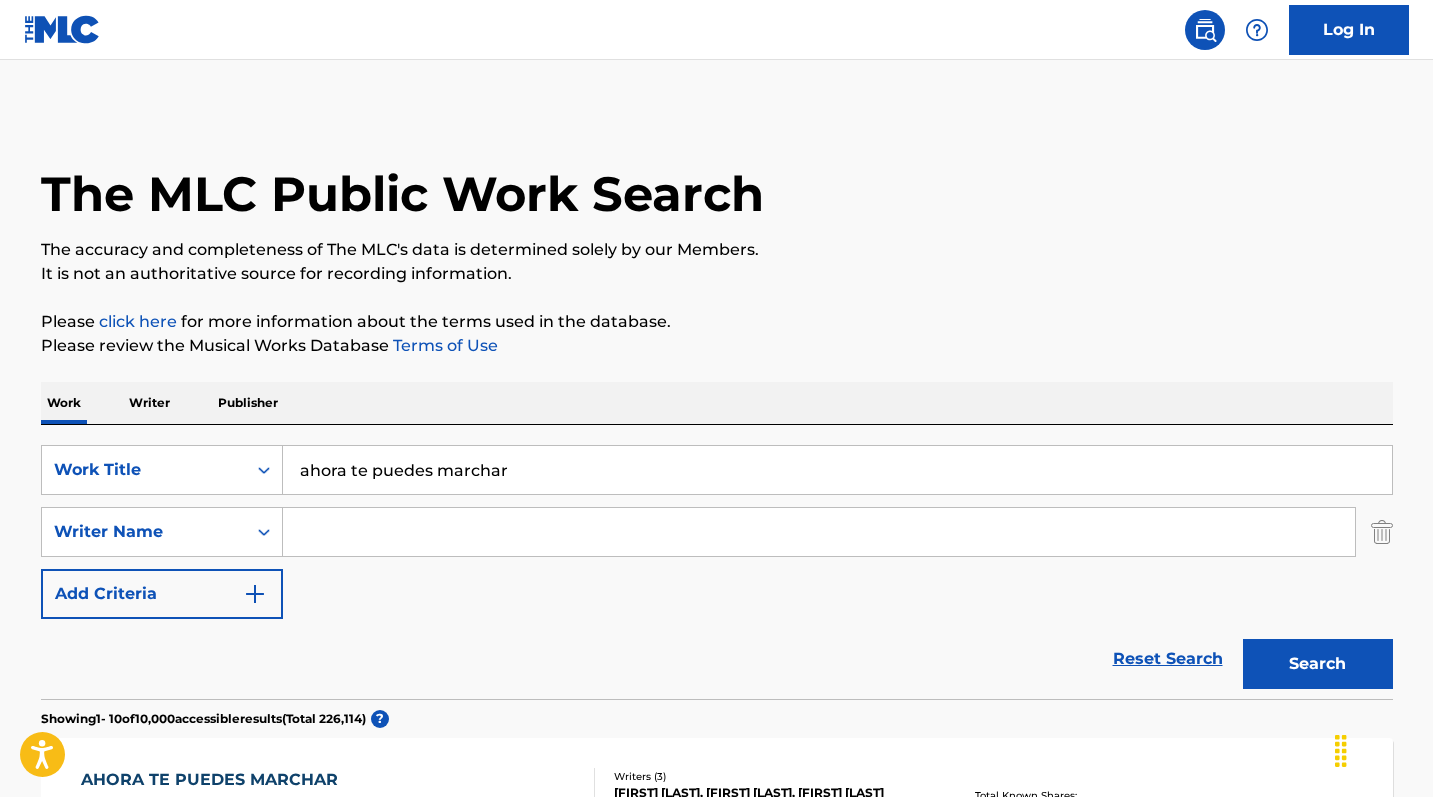 click on "ahora te puedes marchar" at bounding box center (837, 470) 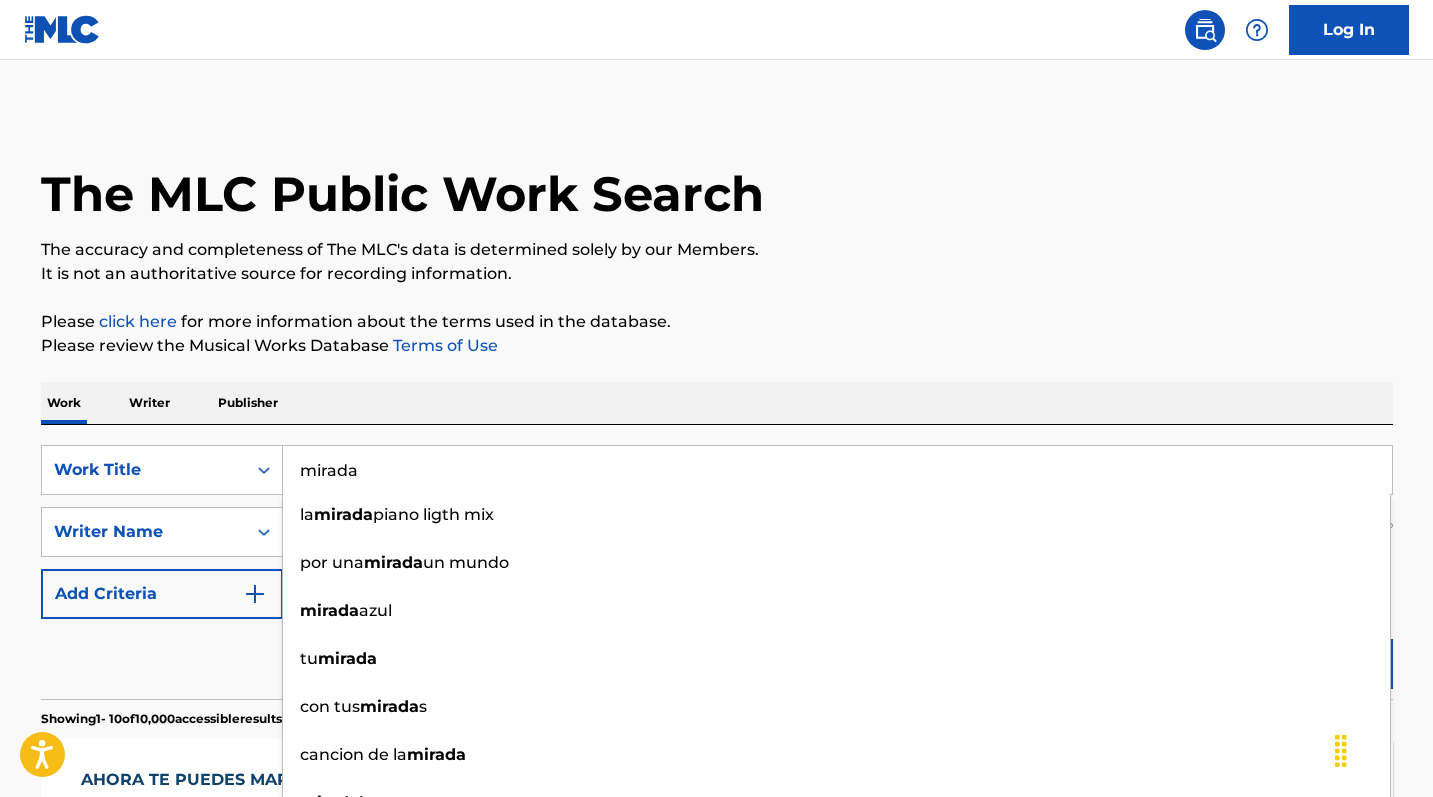 type on "mirada" 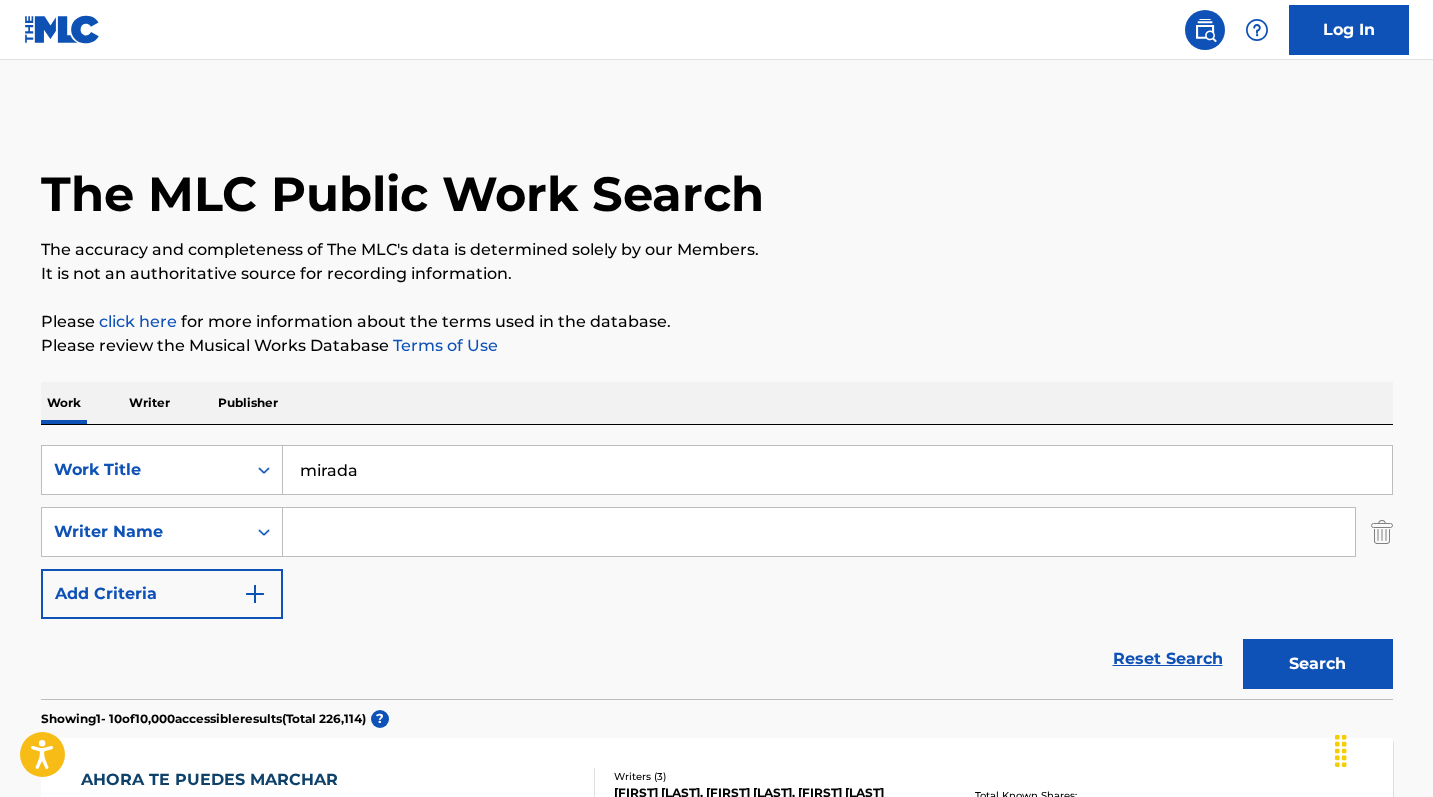 click at bounding box center (819, 532) 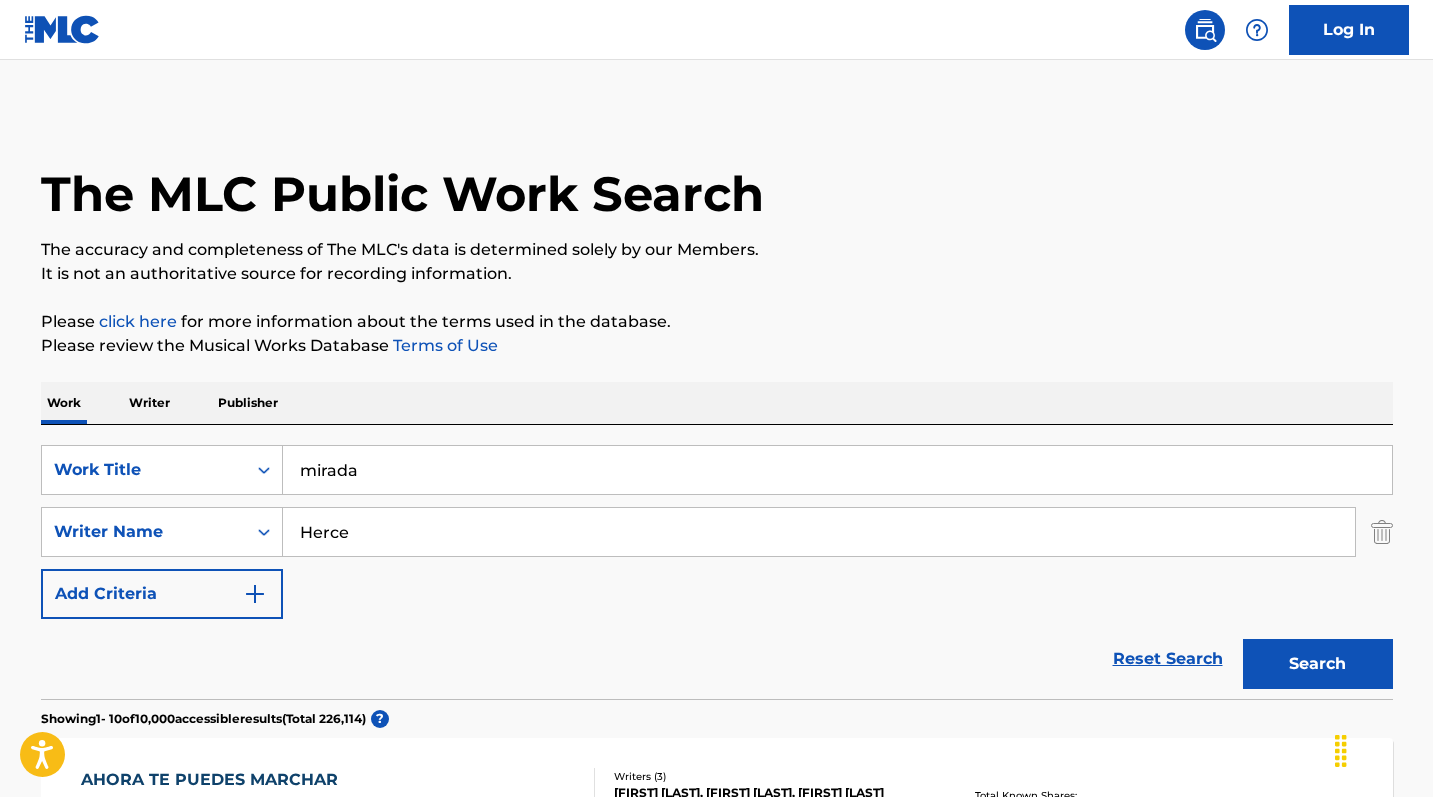 type on "Herce" 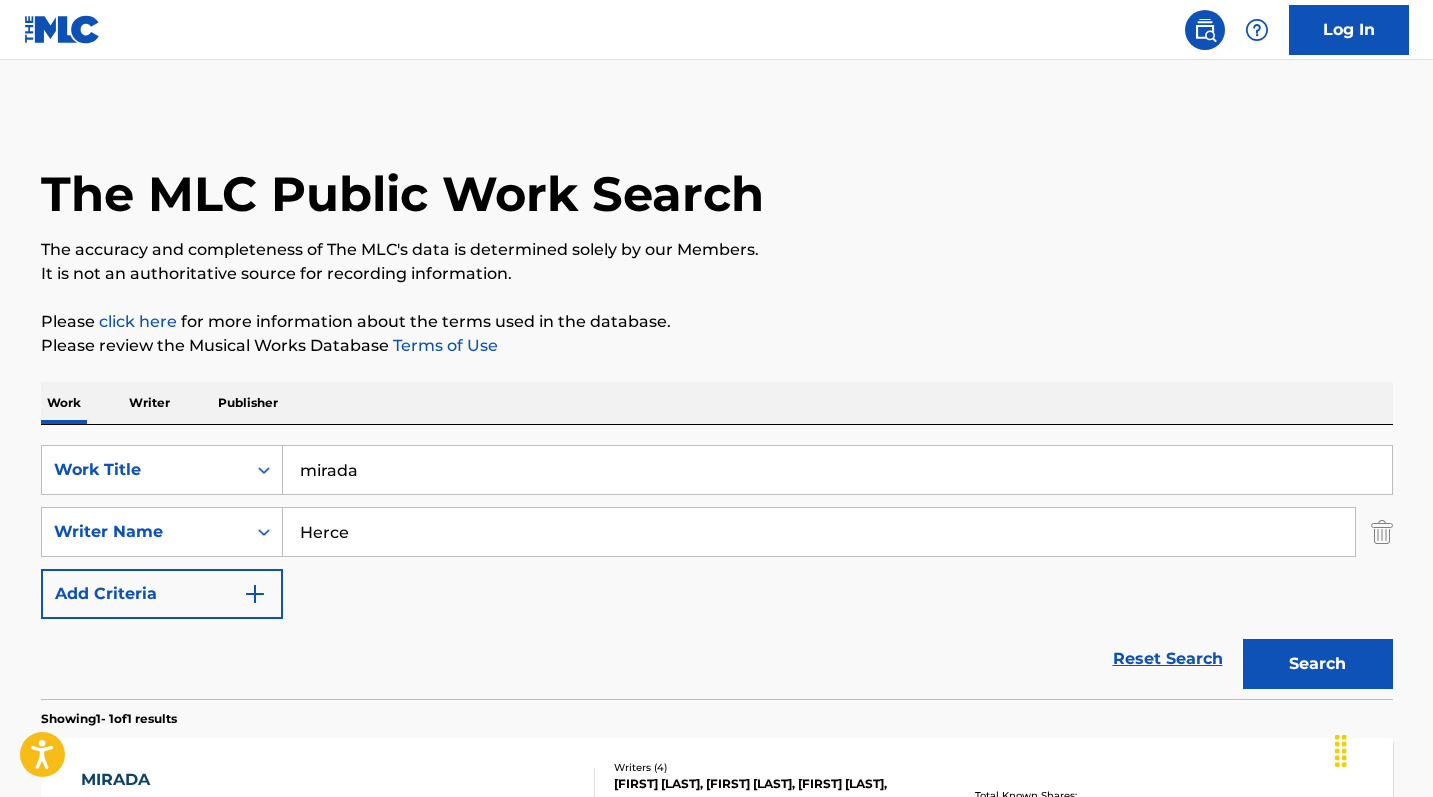 scroll, scrollTop: 291, scrollLeft: 0, axis: vertical 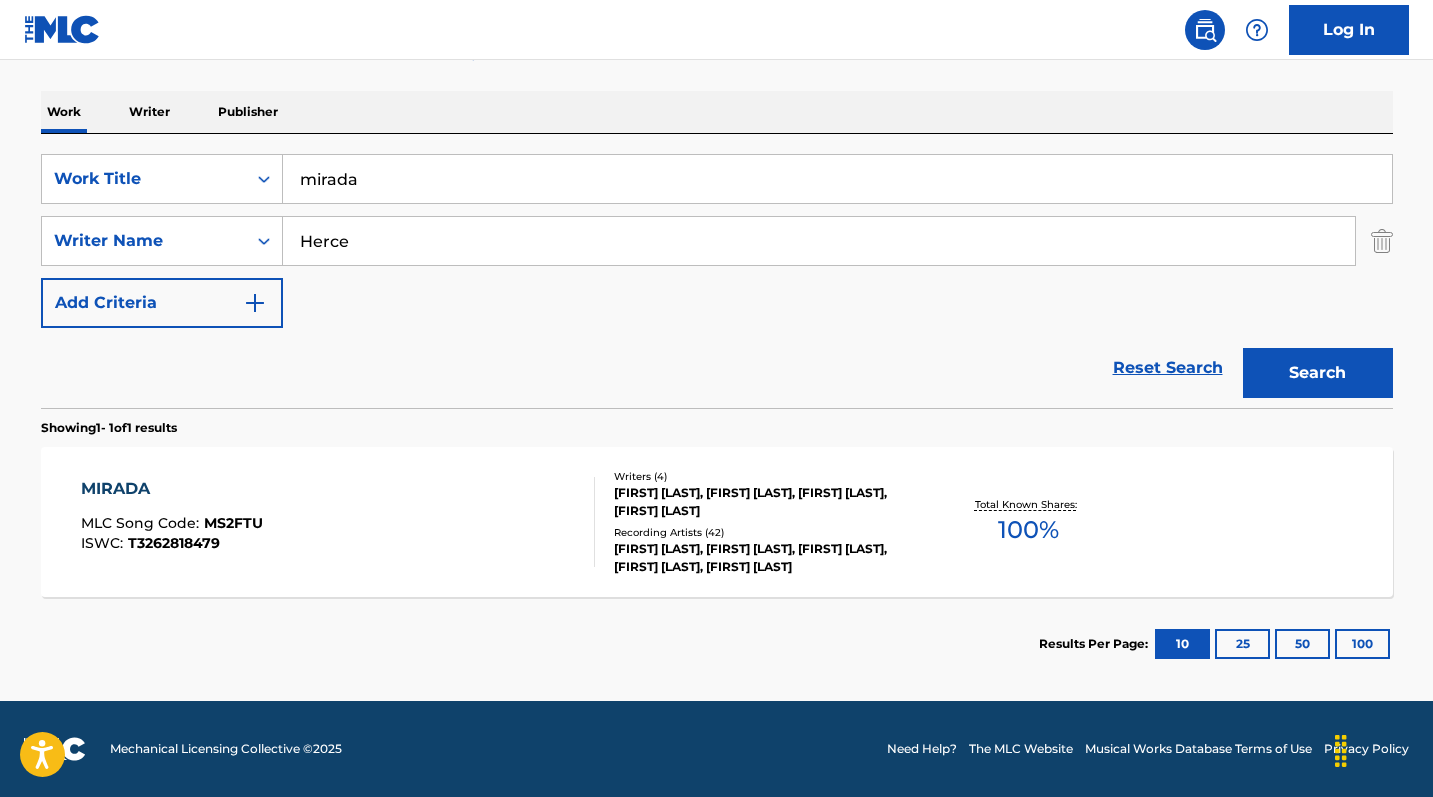 click on "MIRADA" at bounding box center (172, 489) 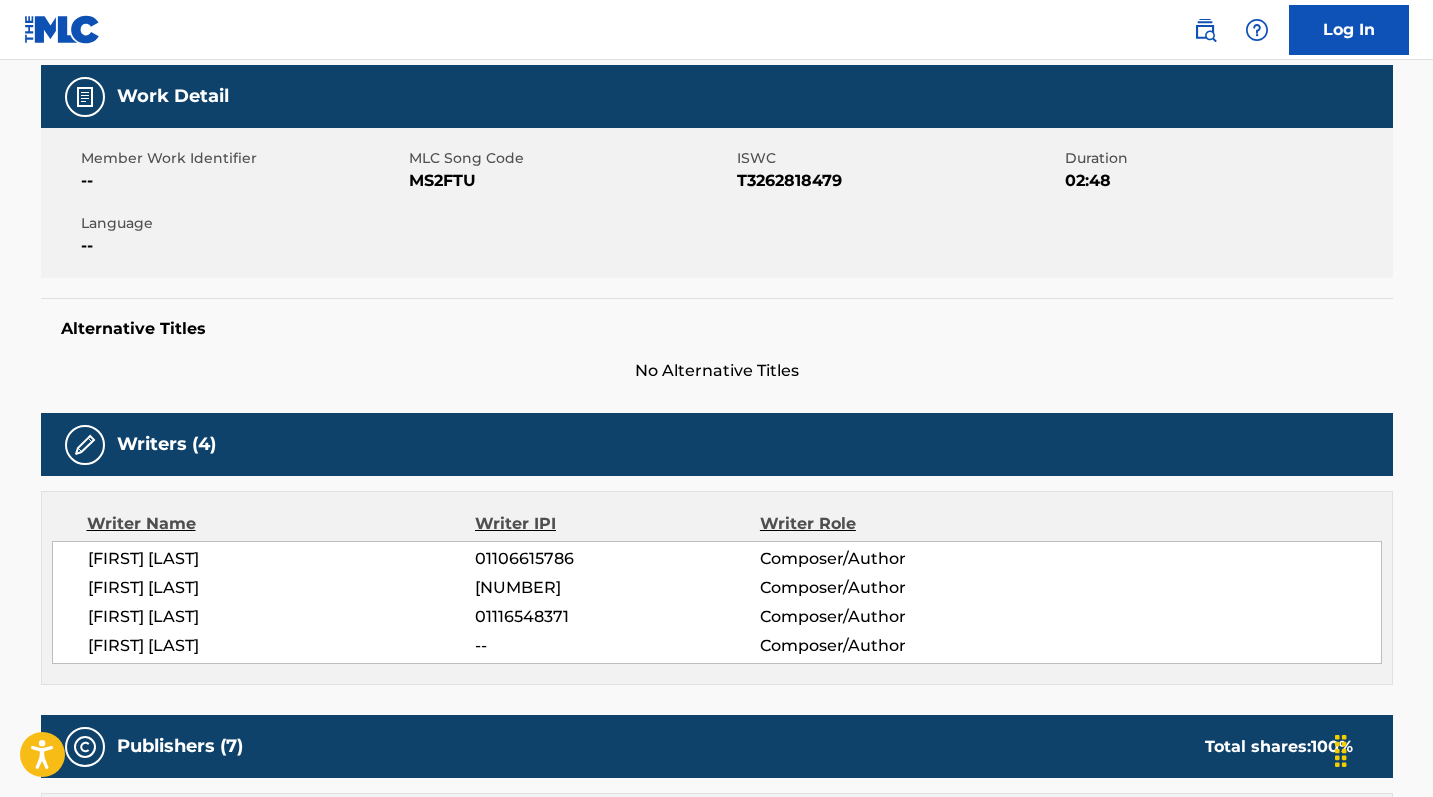 scroll, scrollTop: 0, scrollLeft: 0, axis: both 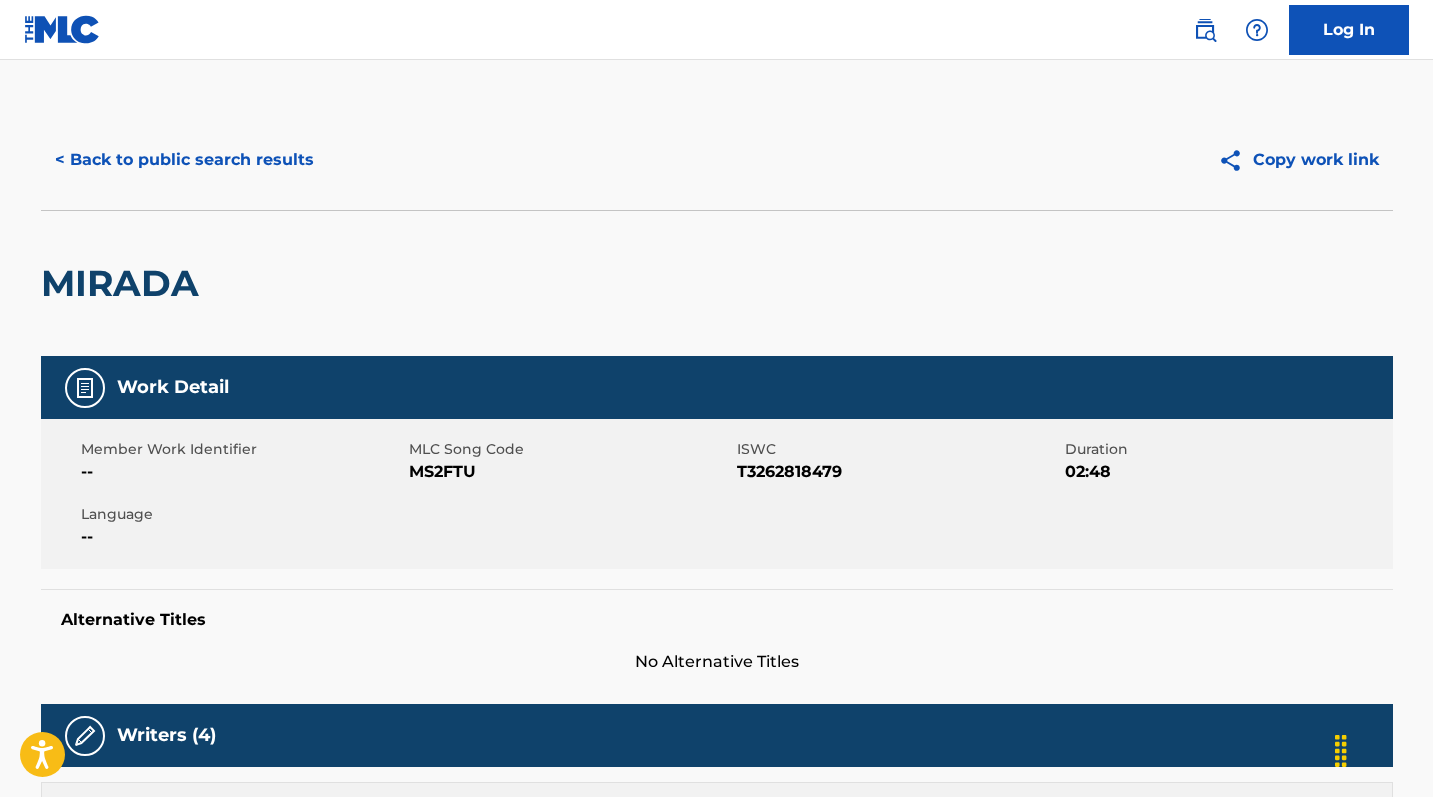 click on "MS2FTU" at bounding box center (570, 472) 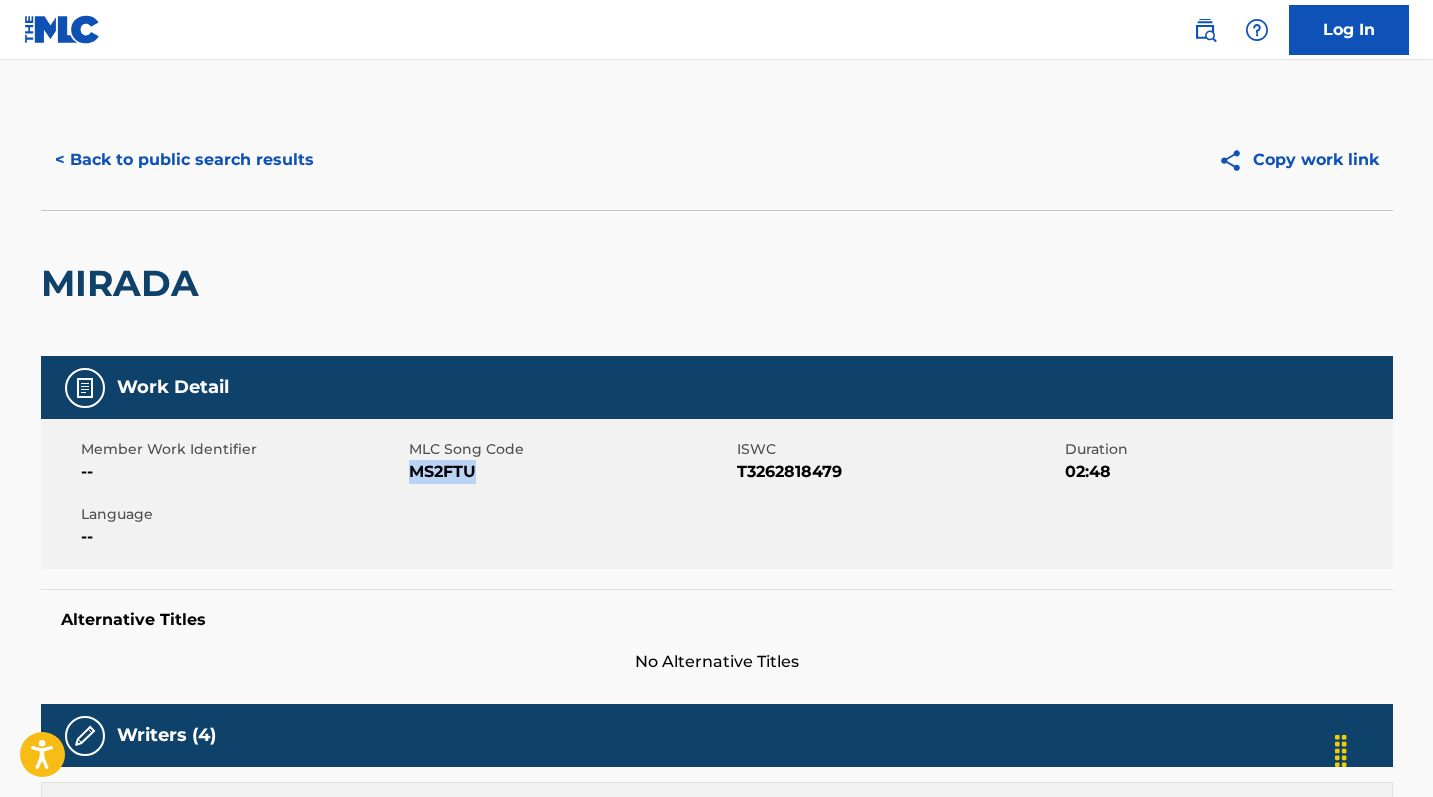 click on "MS2FTU" at bounding box center (570, 472) 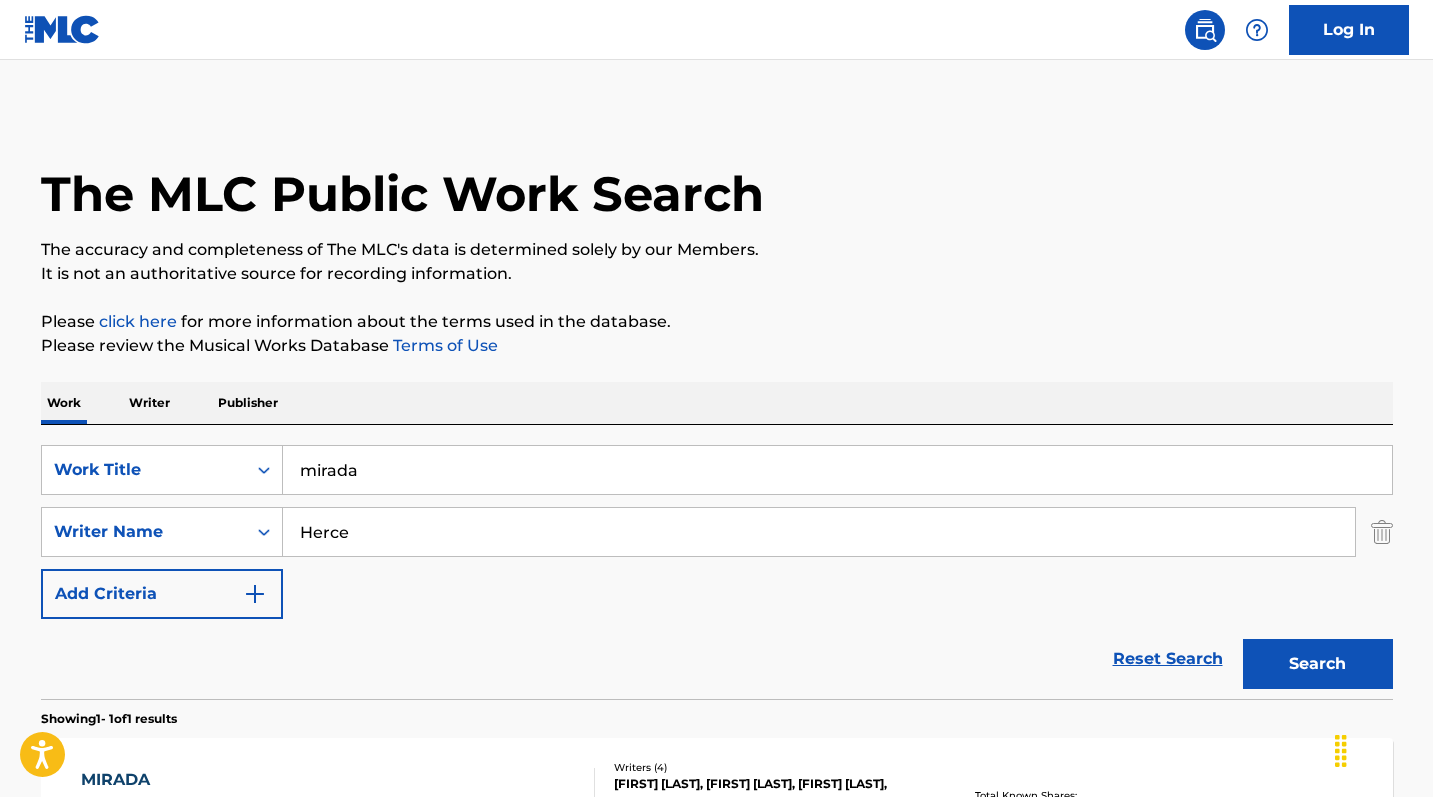 scroll, scrollTop: 177, scrollLeft: 0, axis: vertical 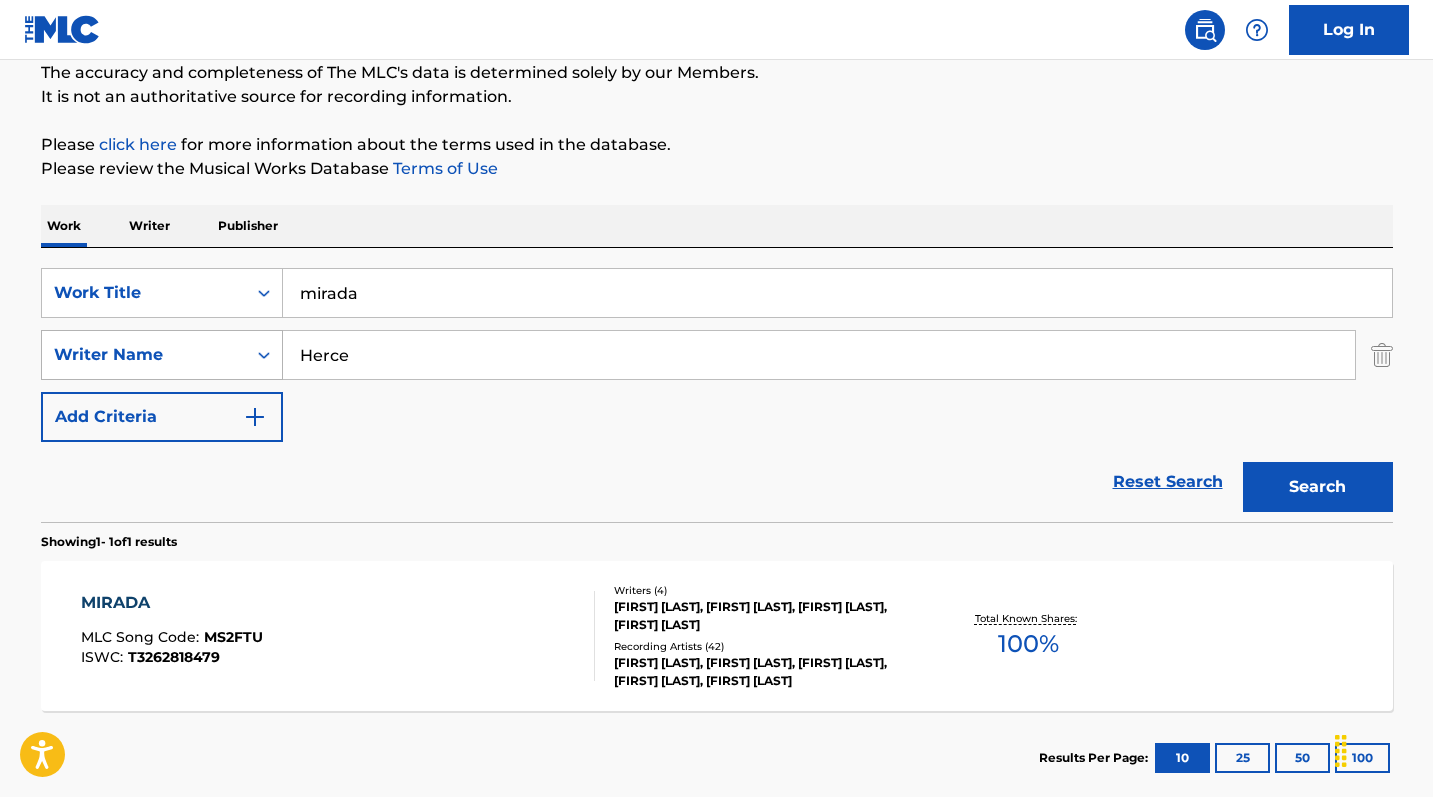 drag, startPoint x: 370, startPoint y: 354, endPoint x: 179, endPoint y: 355, distance: 191.00262 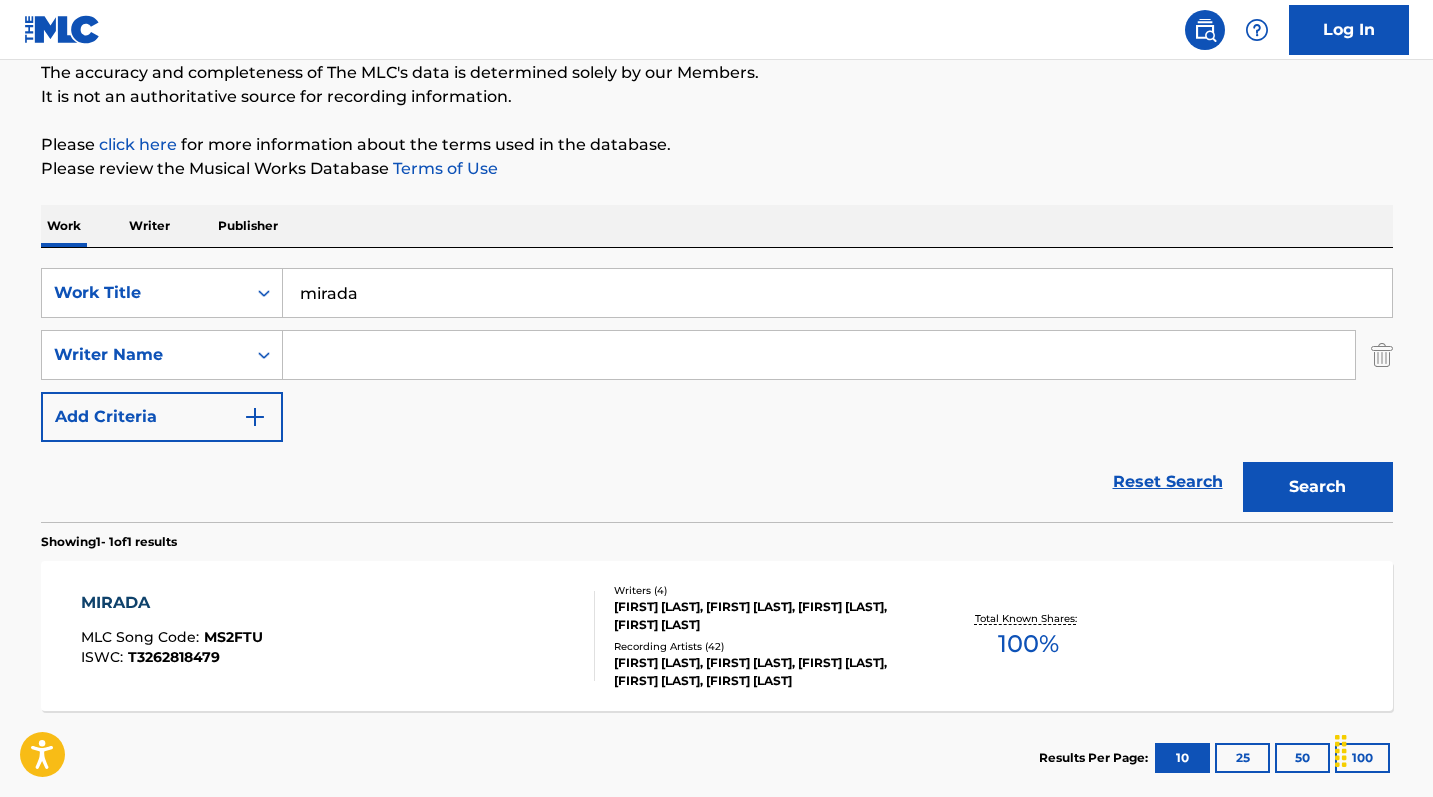 type 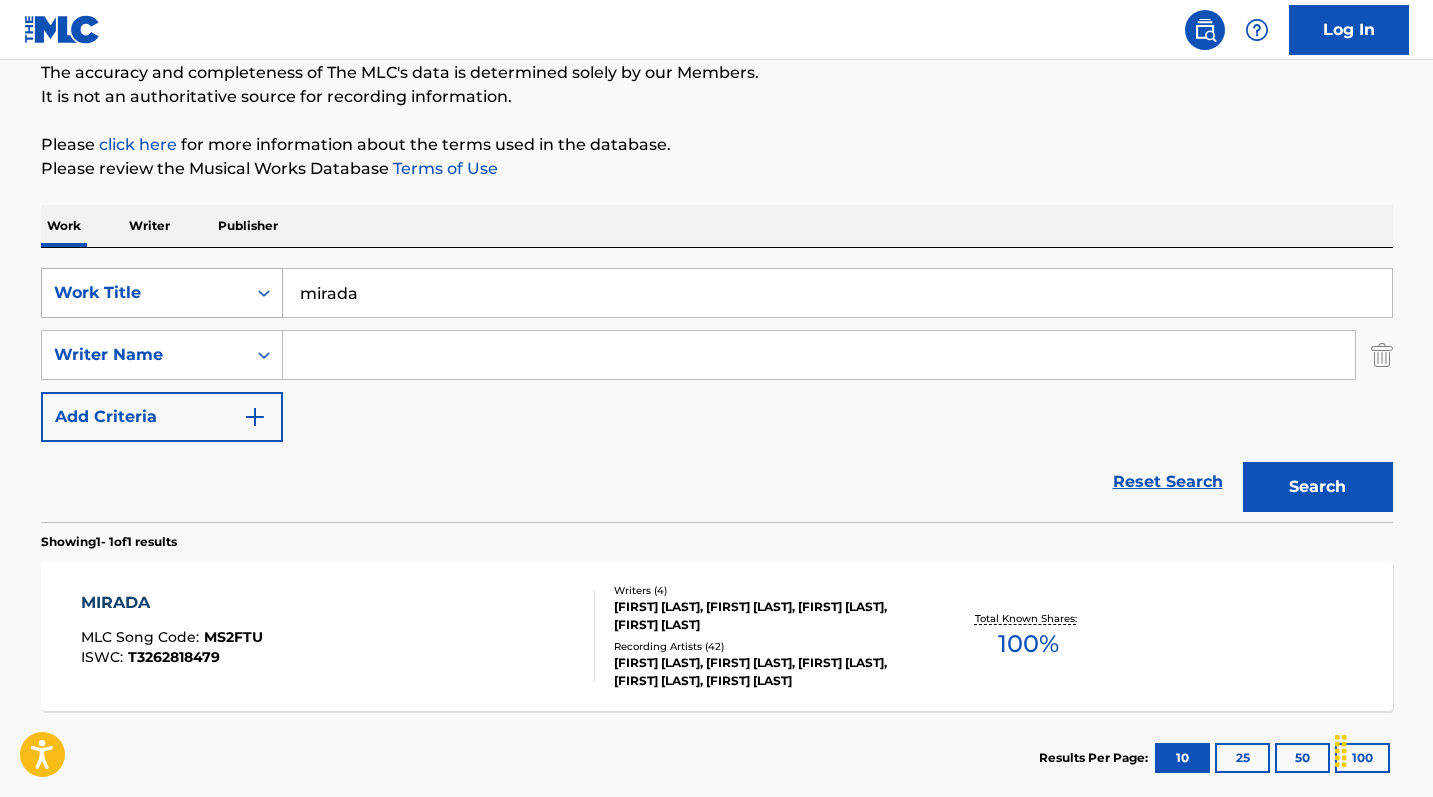 drag, startPoint x: 370, startPoint y: 298, endPoint x: 197, endPoint y: 298, distance: 173 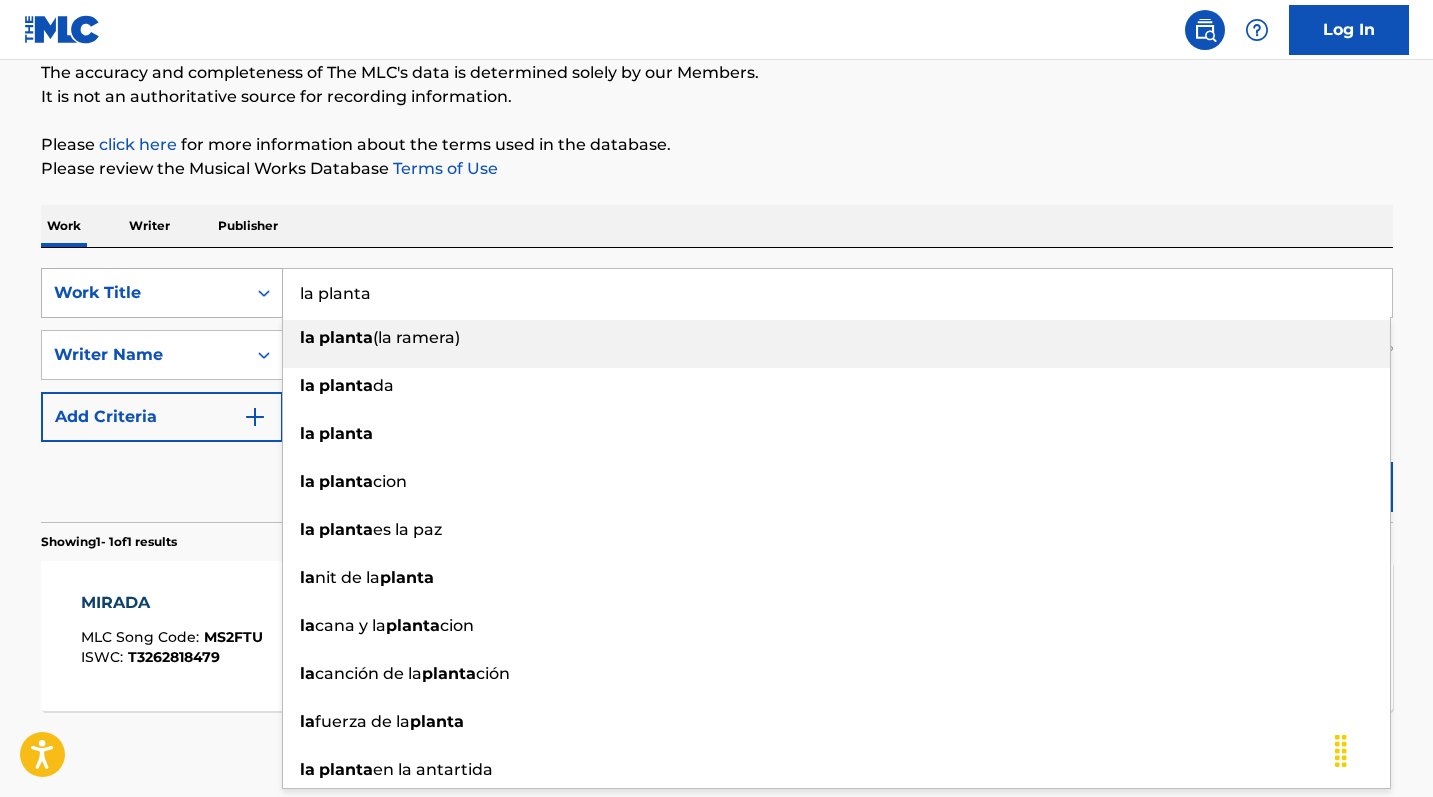 type on "la planta (la ramera)" 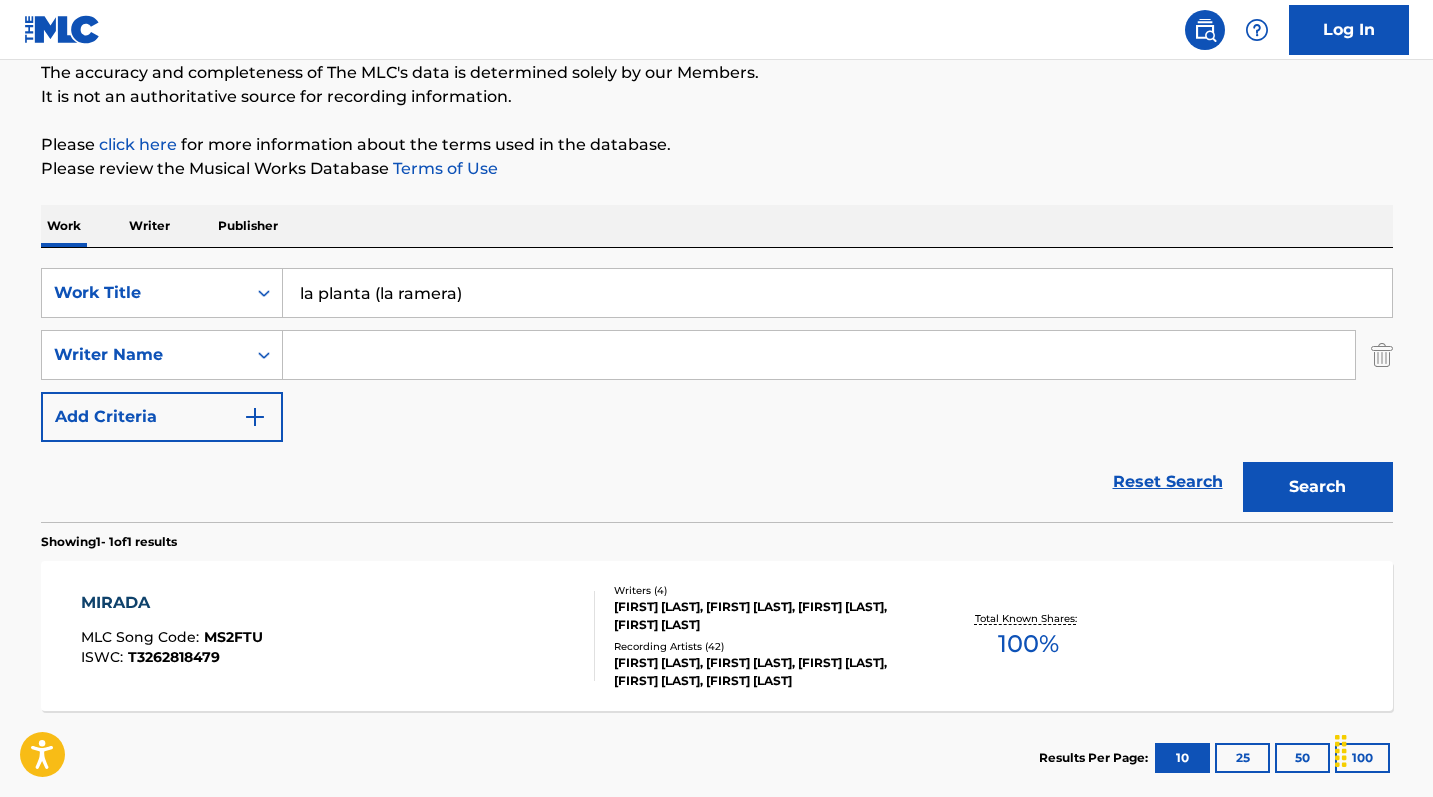 click on "Search" at bounding box center [1318, 487] 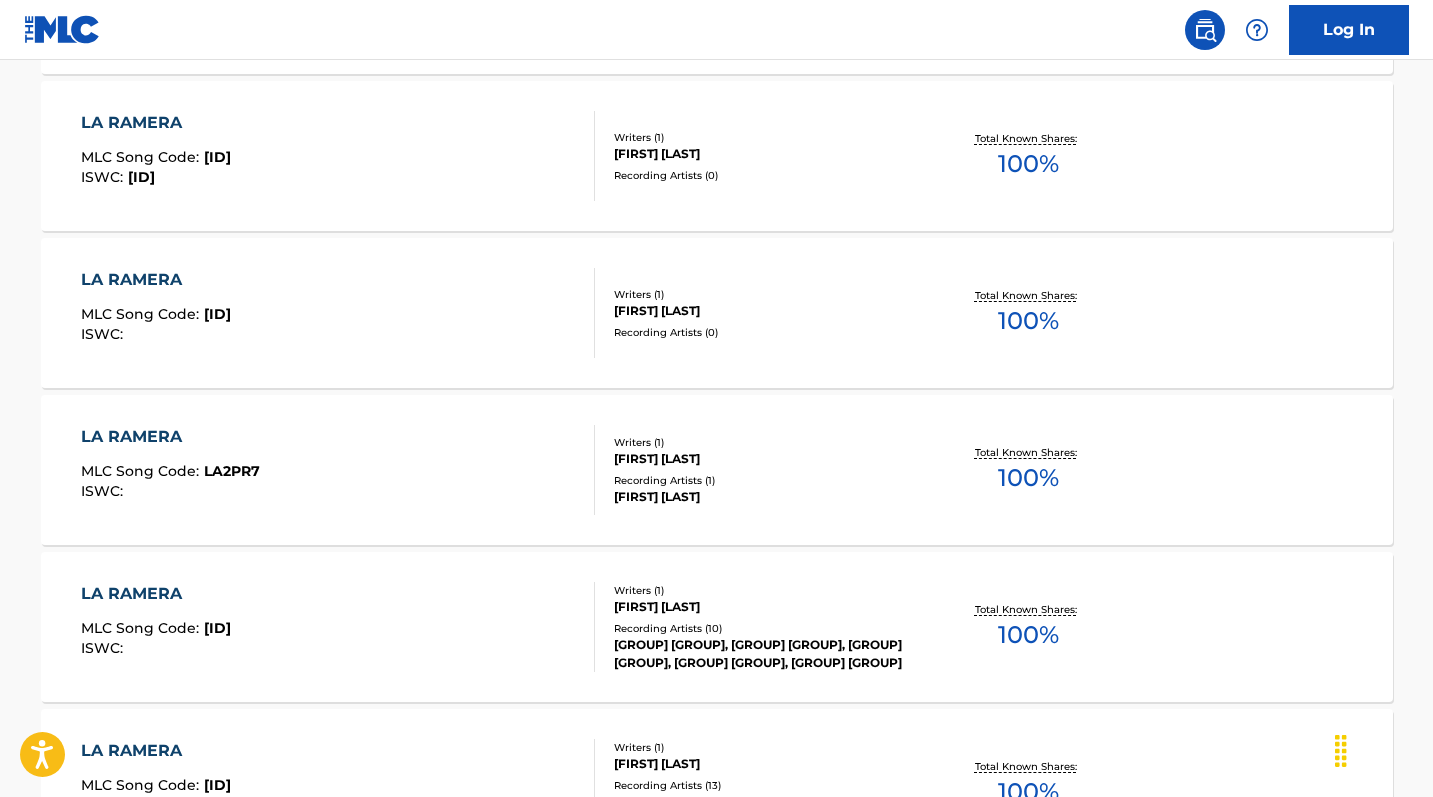 scroll, scrollTop: 106, scrollLeft: 0, axis: vertical 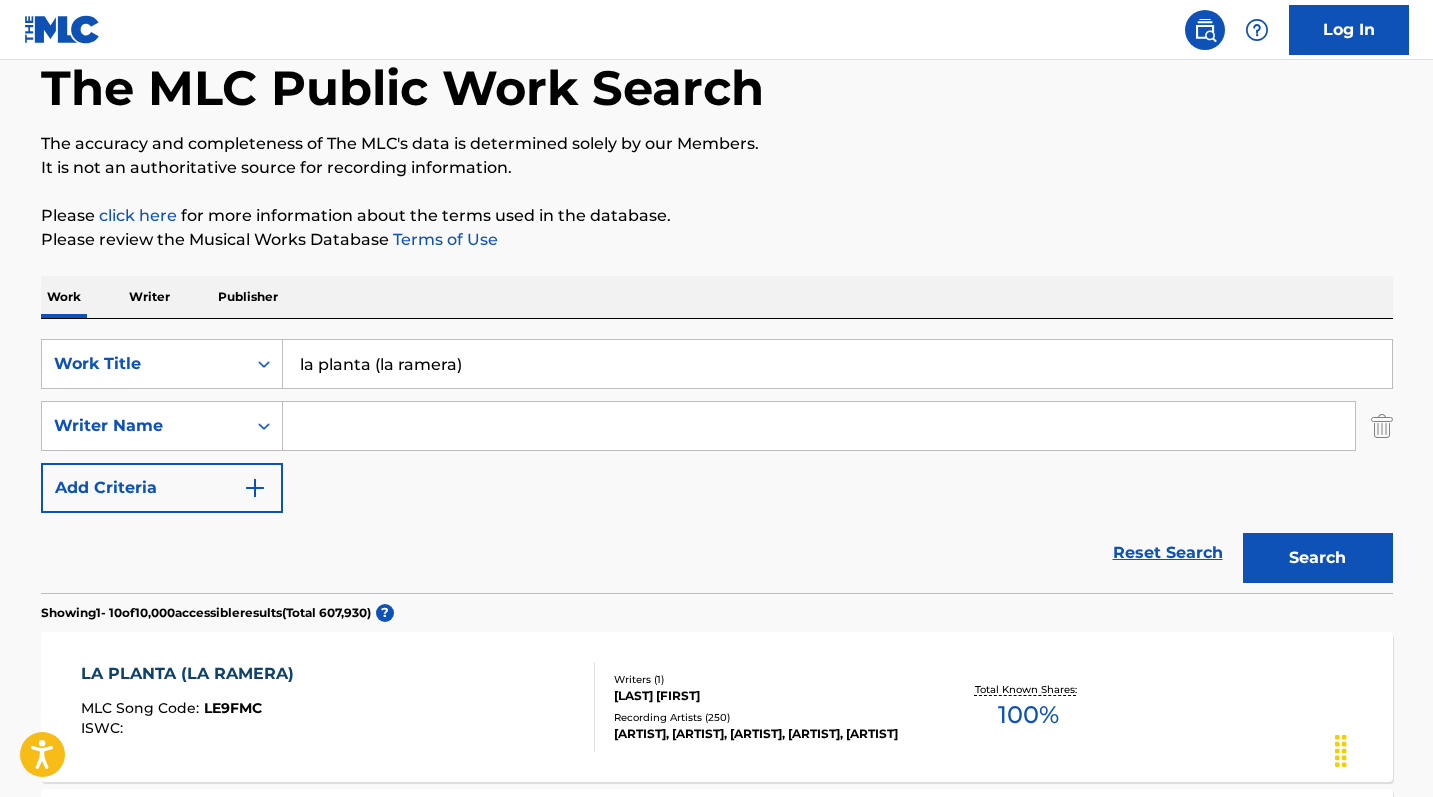 click on "LA PLANTA (LA RAMERA)" at bounding box center (192, 674) 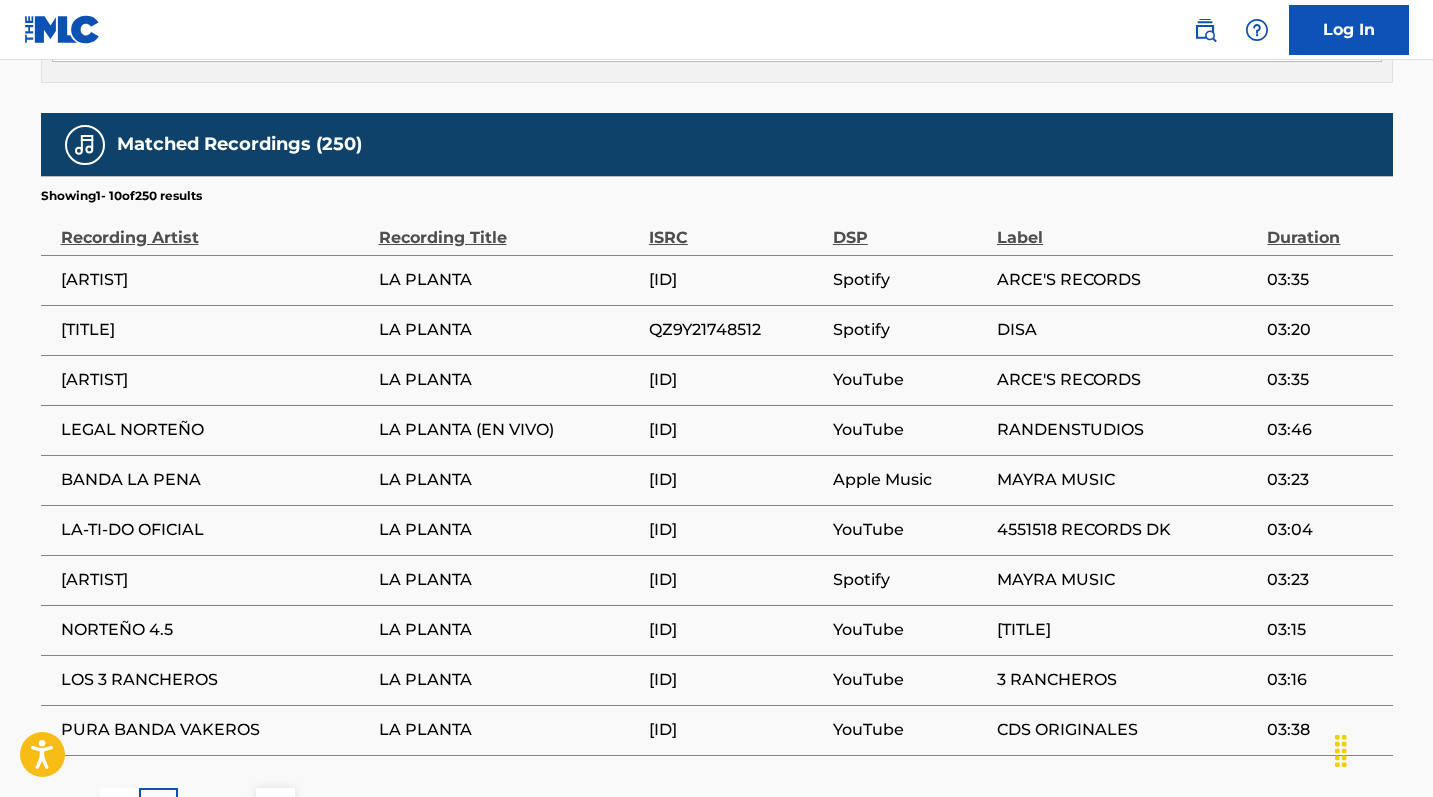 scroll, scrollTop: 1341, scrollLeft: 0, axis: vertical 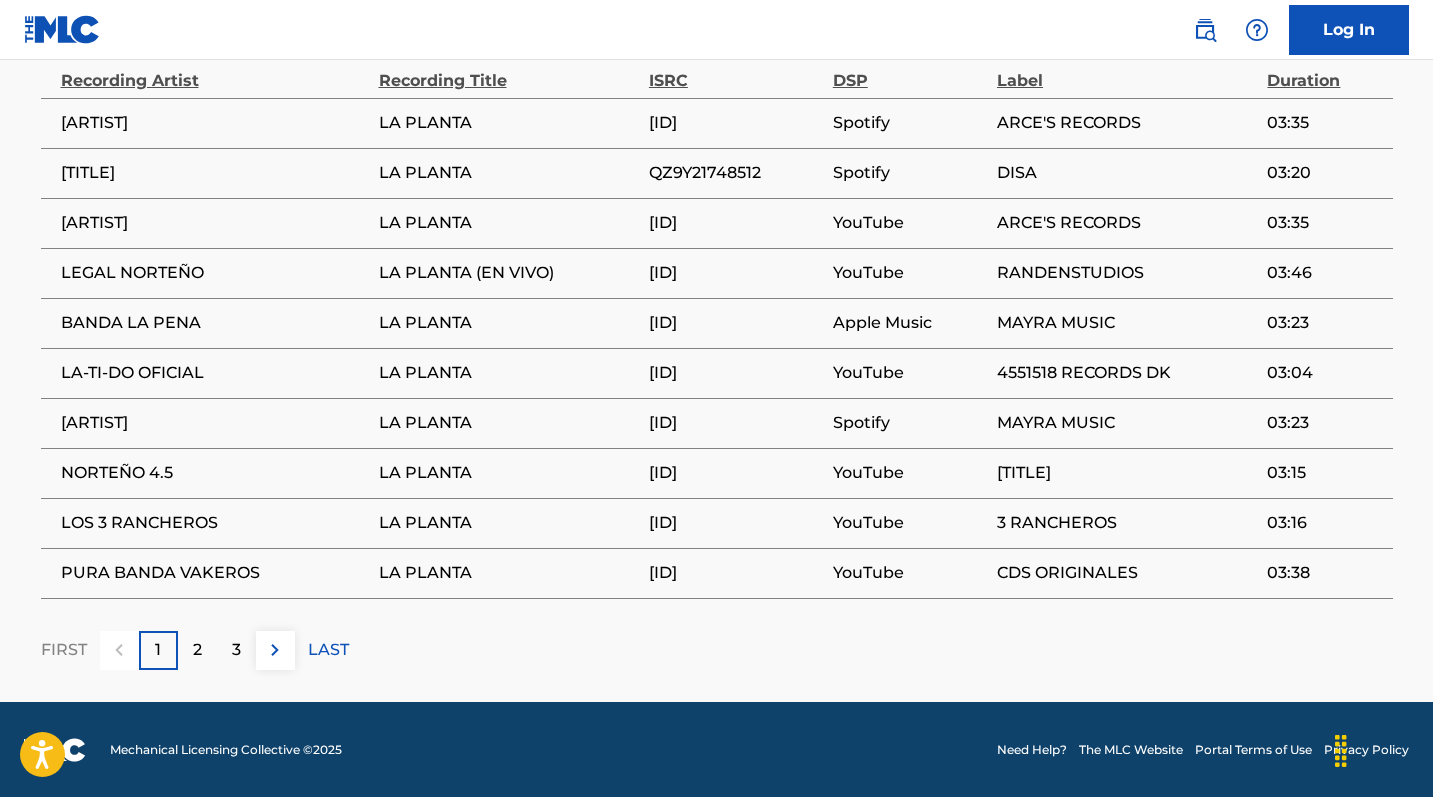 click on "2" at bounding box center [197, 650] 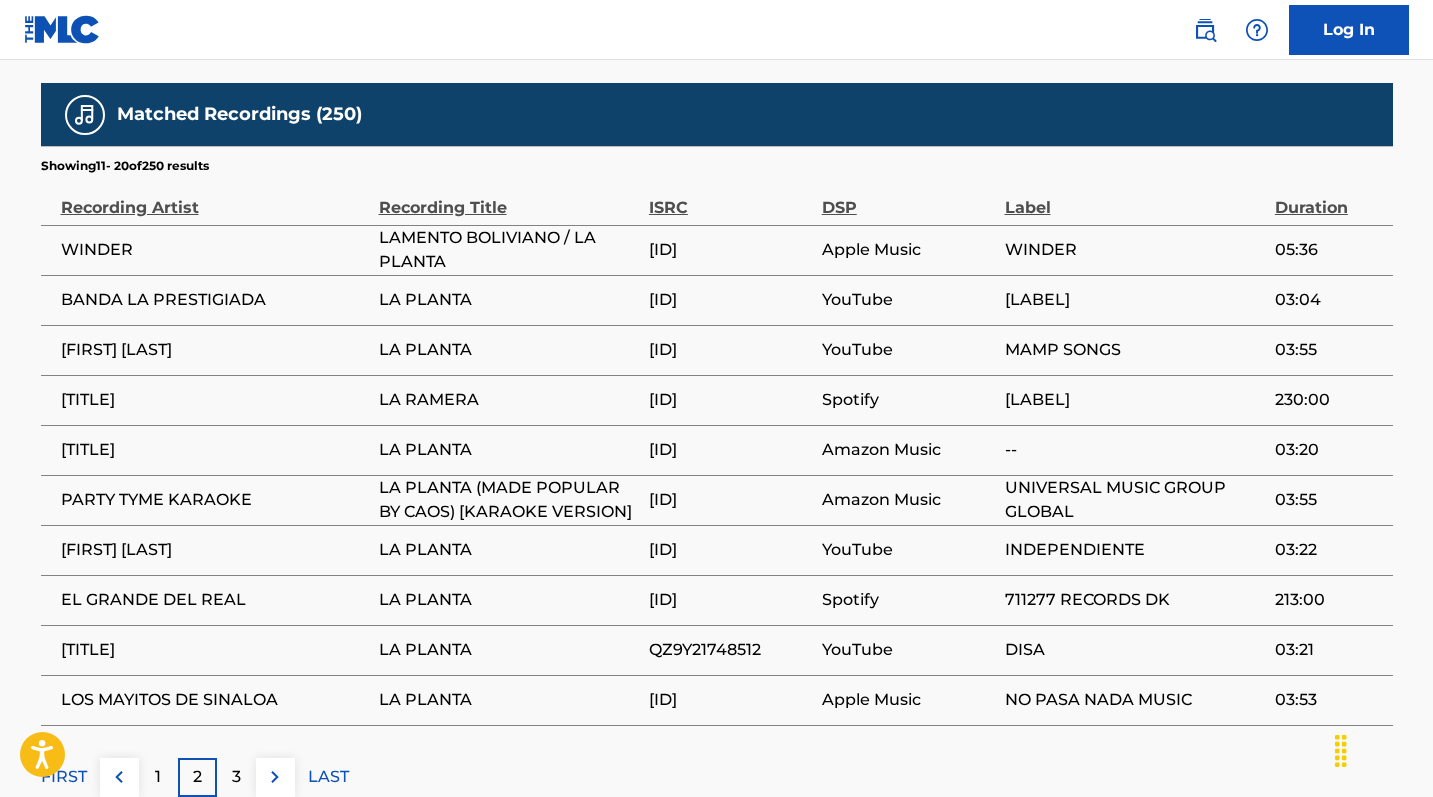 scroll, scrollTop: 1341, scrollLeft: 0, axis: vertical 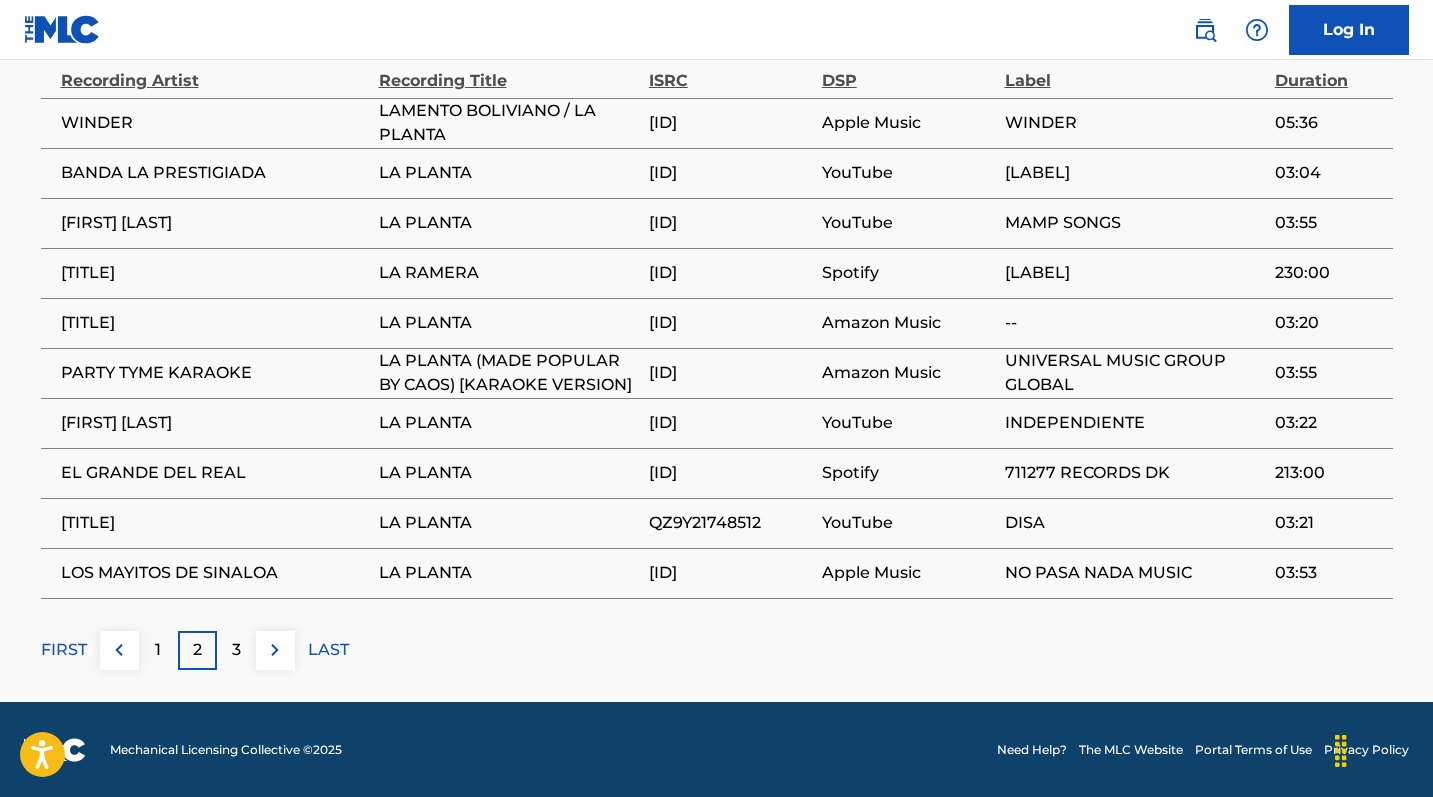 click on "3" at bounding box center (236, 650) 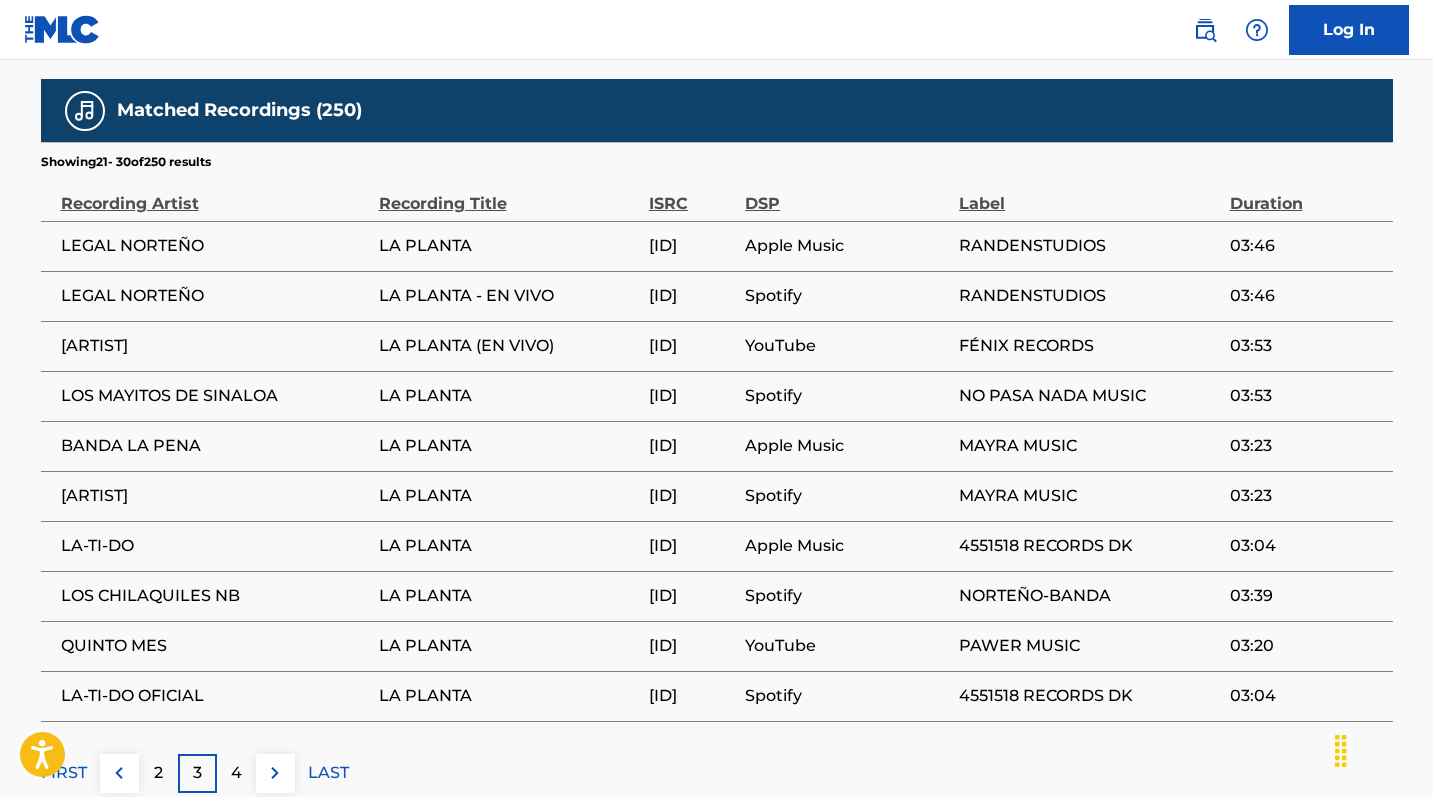 scroll, scrollTop: 1341, scrollLeft: 0, axis: vertical 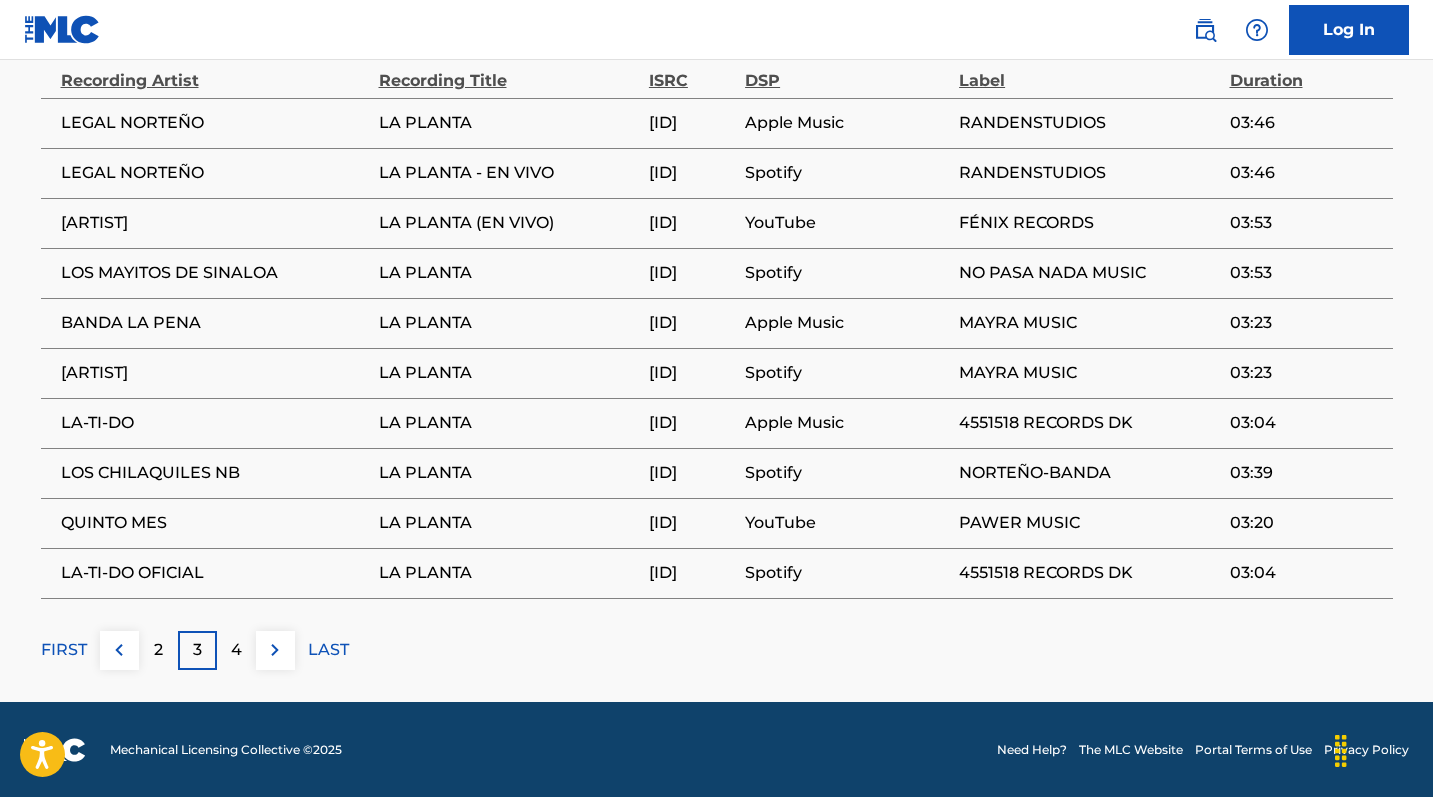 click on "4" at bounding box center [236, 650] 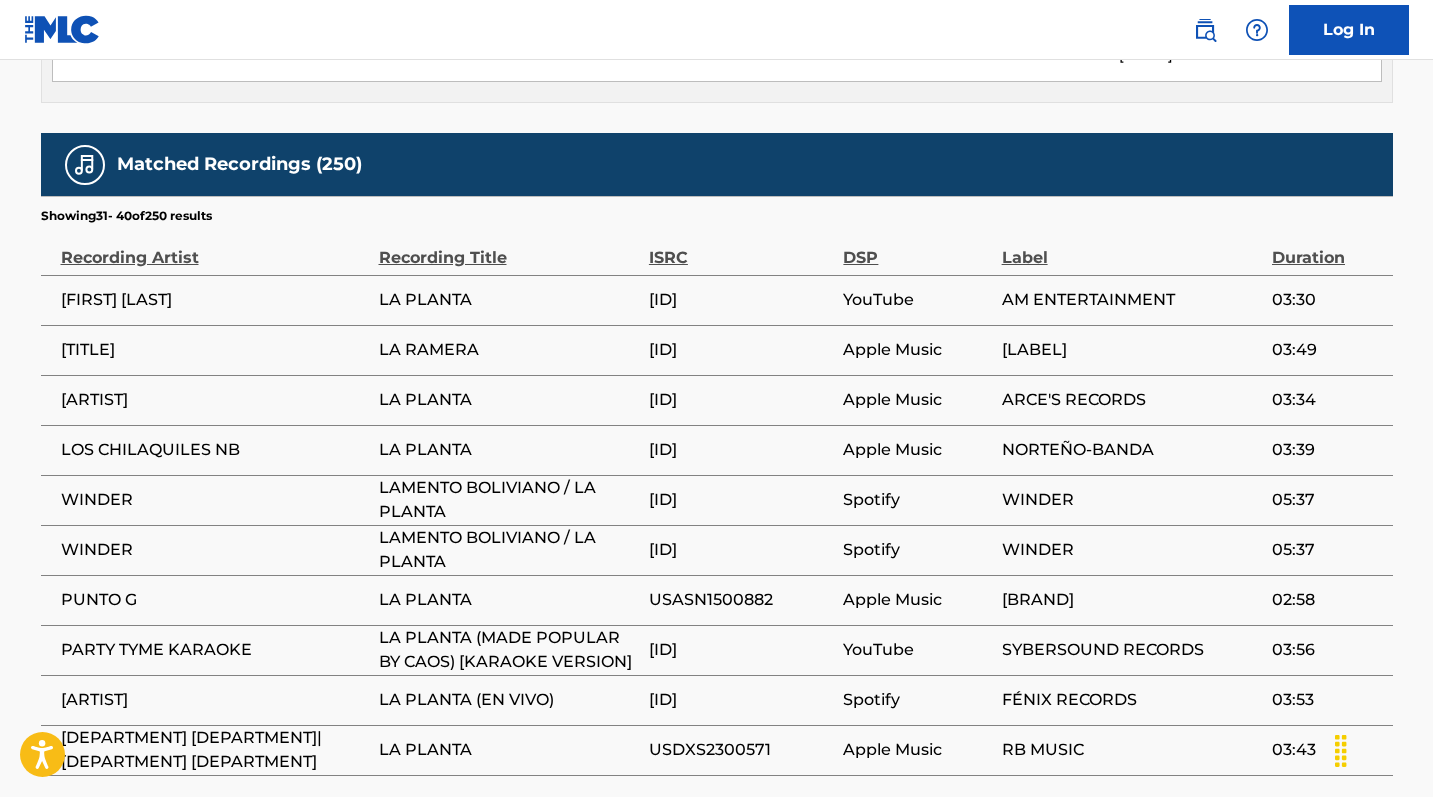 scroll, scrollTop: 1341, scrollLeft: 0, axis: vertical 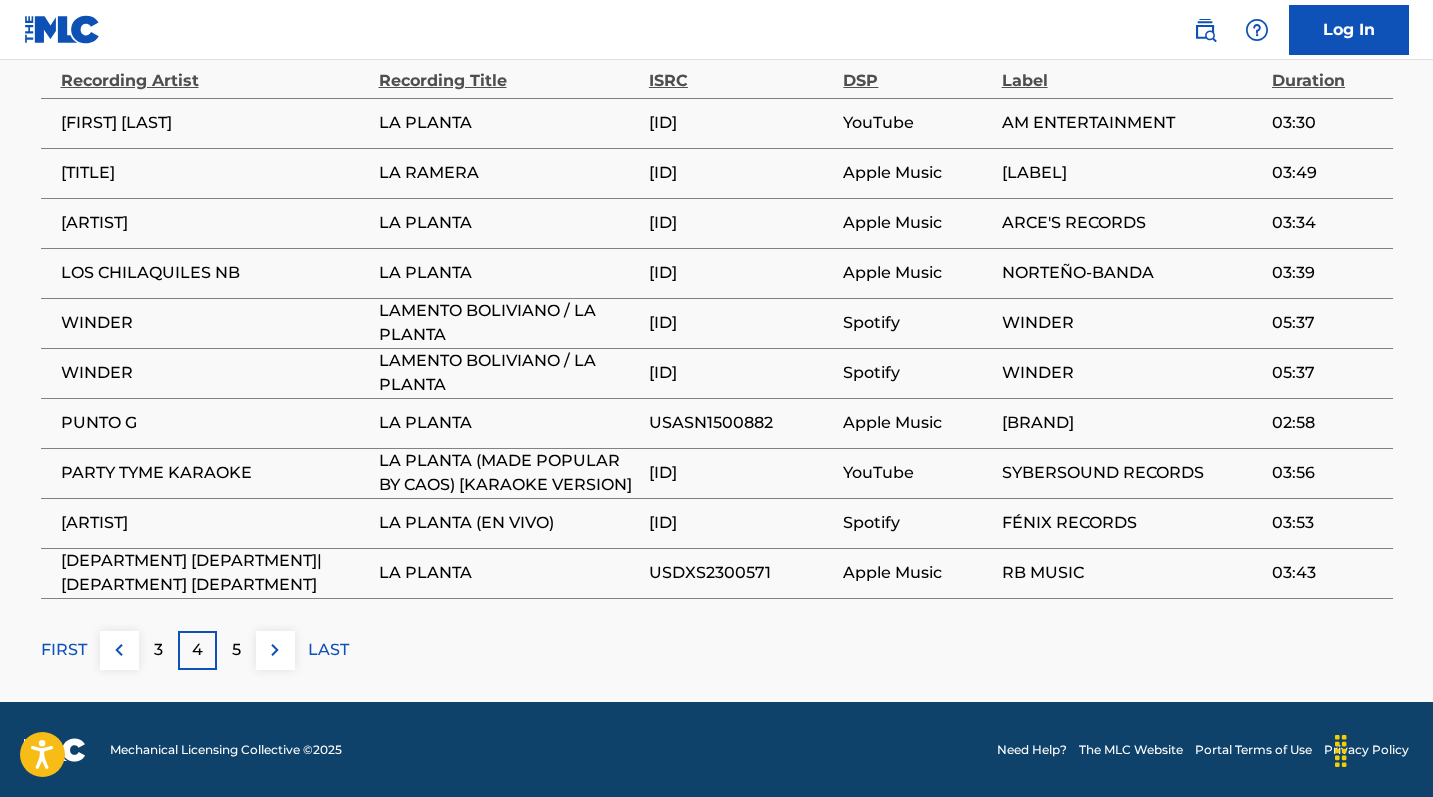 click on "LAST" at bounding box center [328, 650] 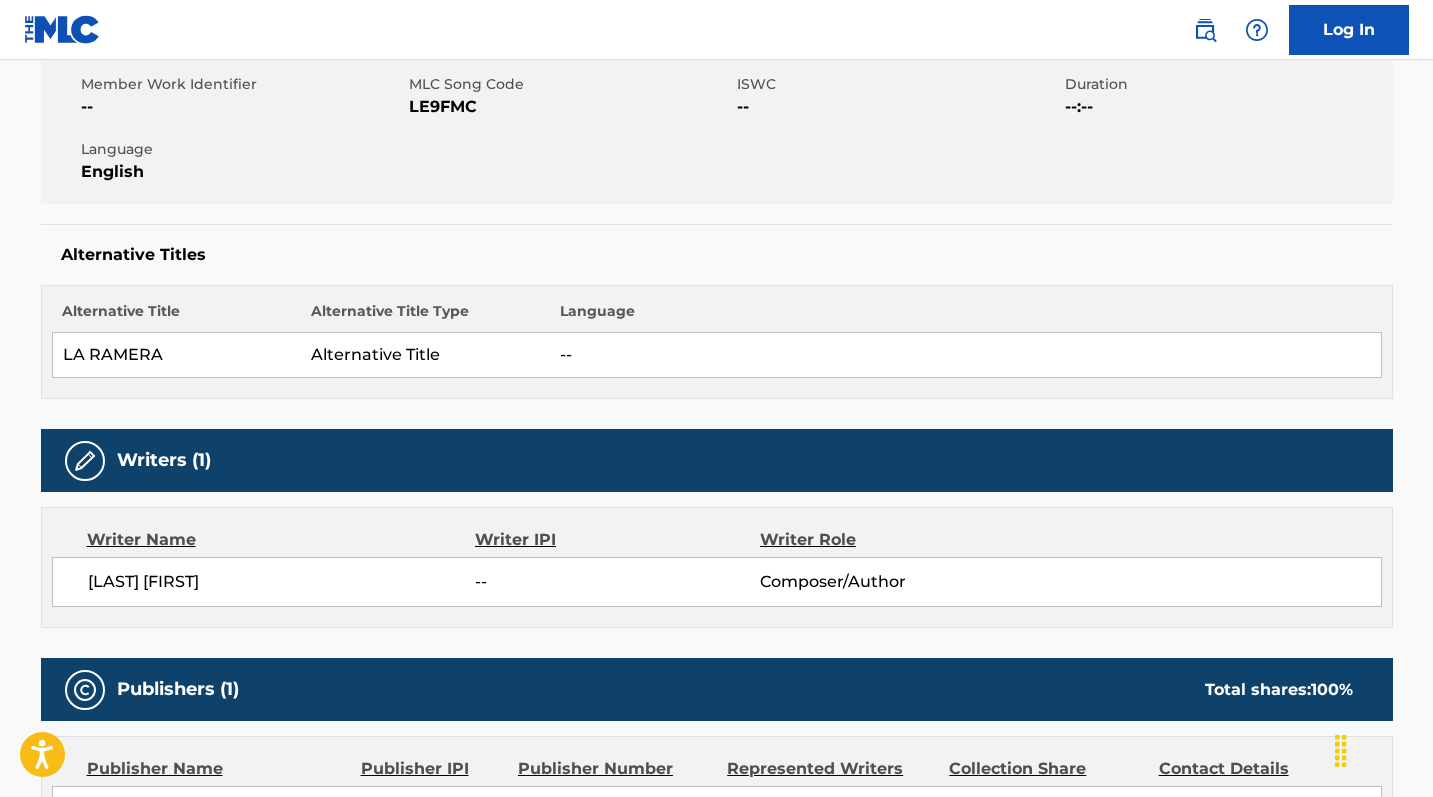 scroll, scrollTop: 0, scrollLeft: 0, axis: both 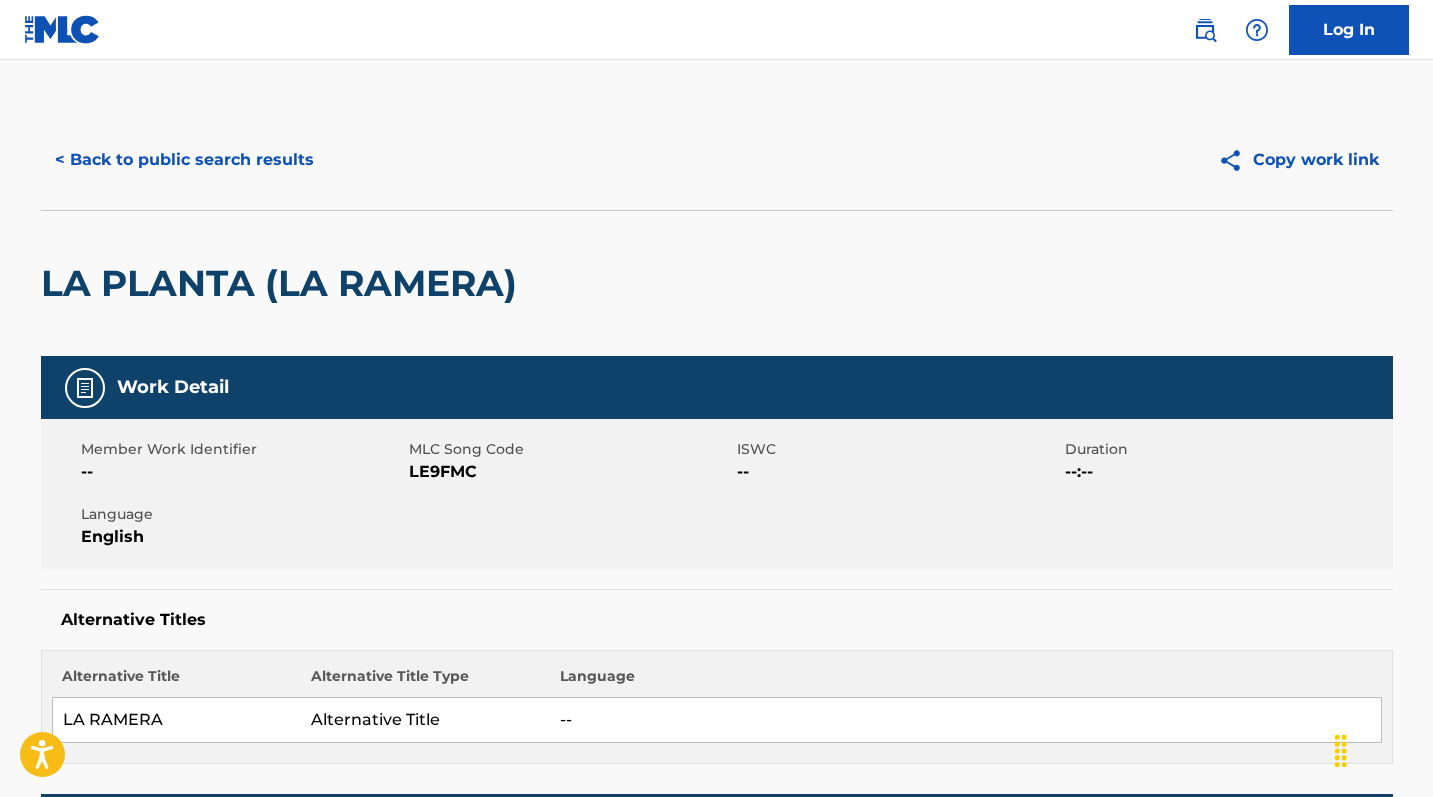 click on "< Back to public search results" at bounding box center (184, 160) 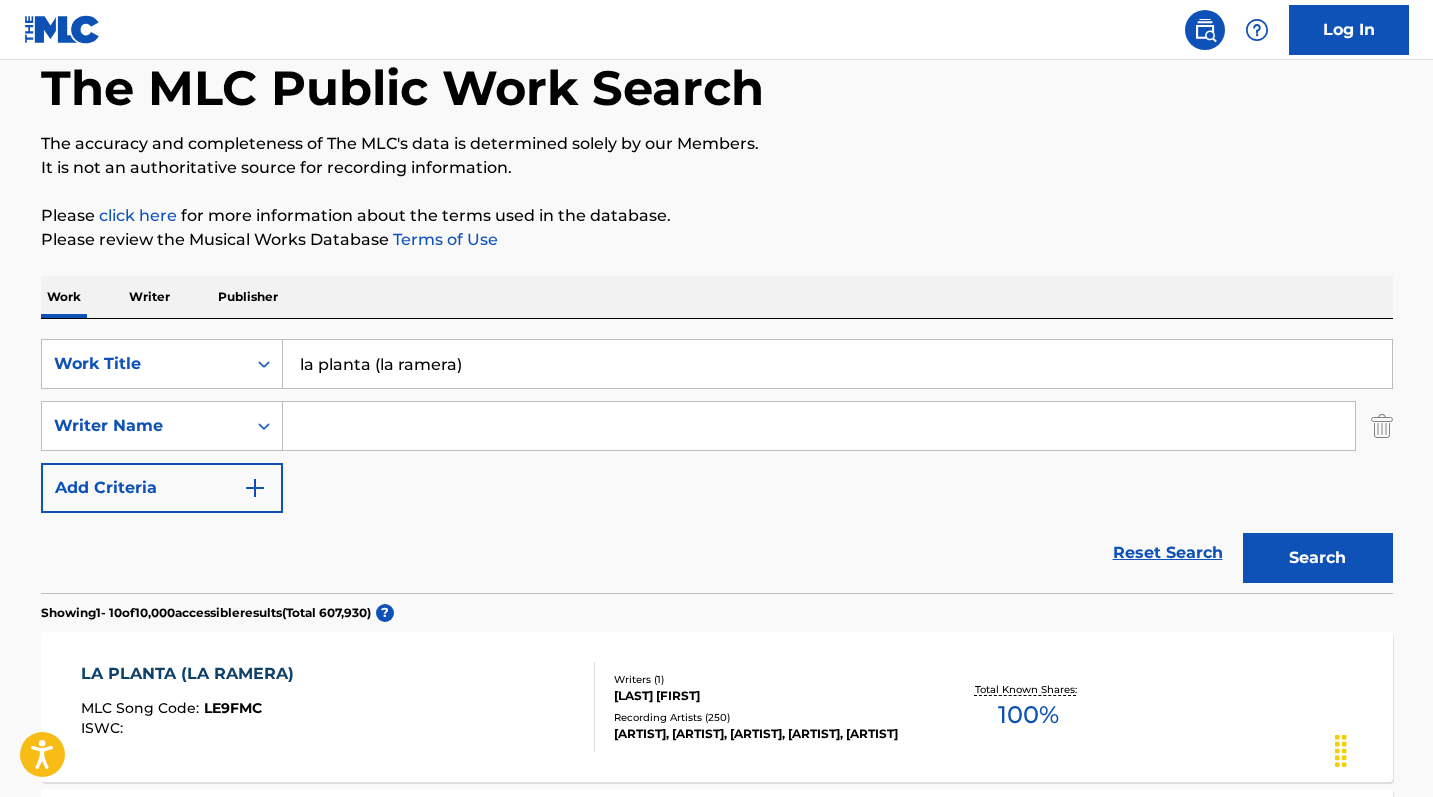 click on "la planta (la ramera)" at bounding box center [837, 364] 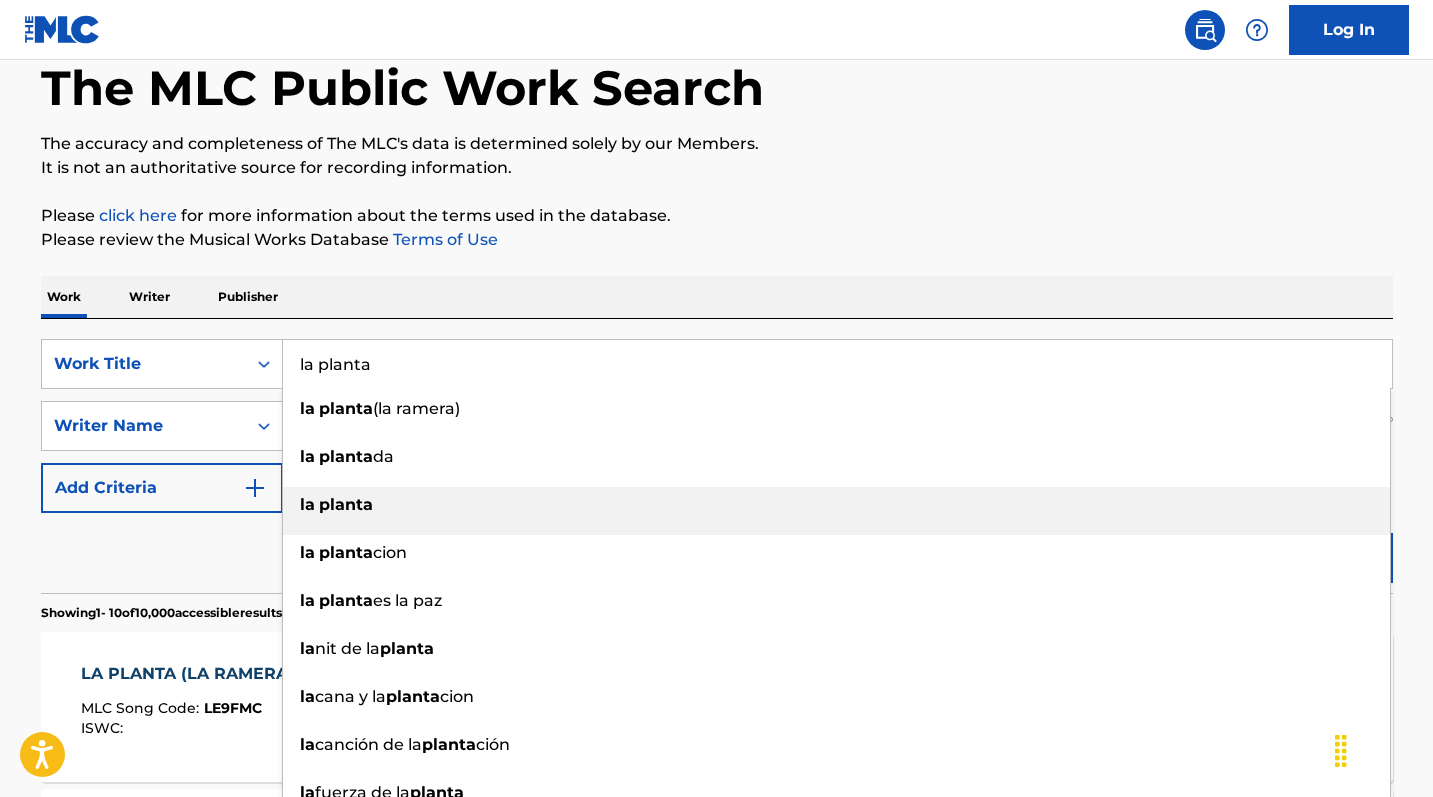 type on "la planta" 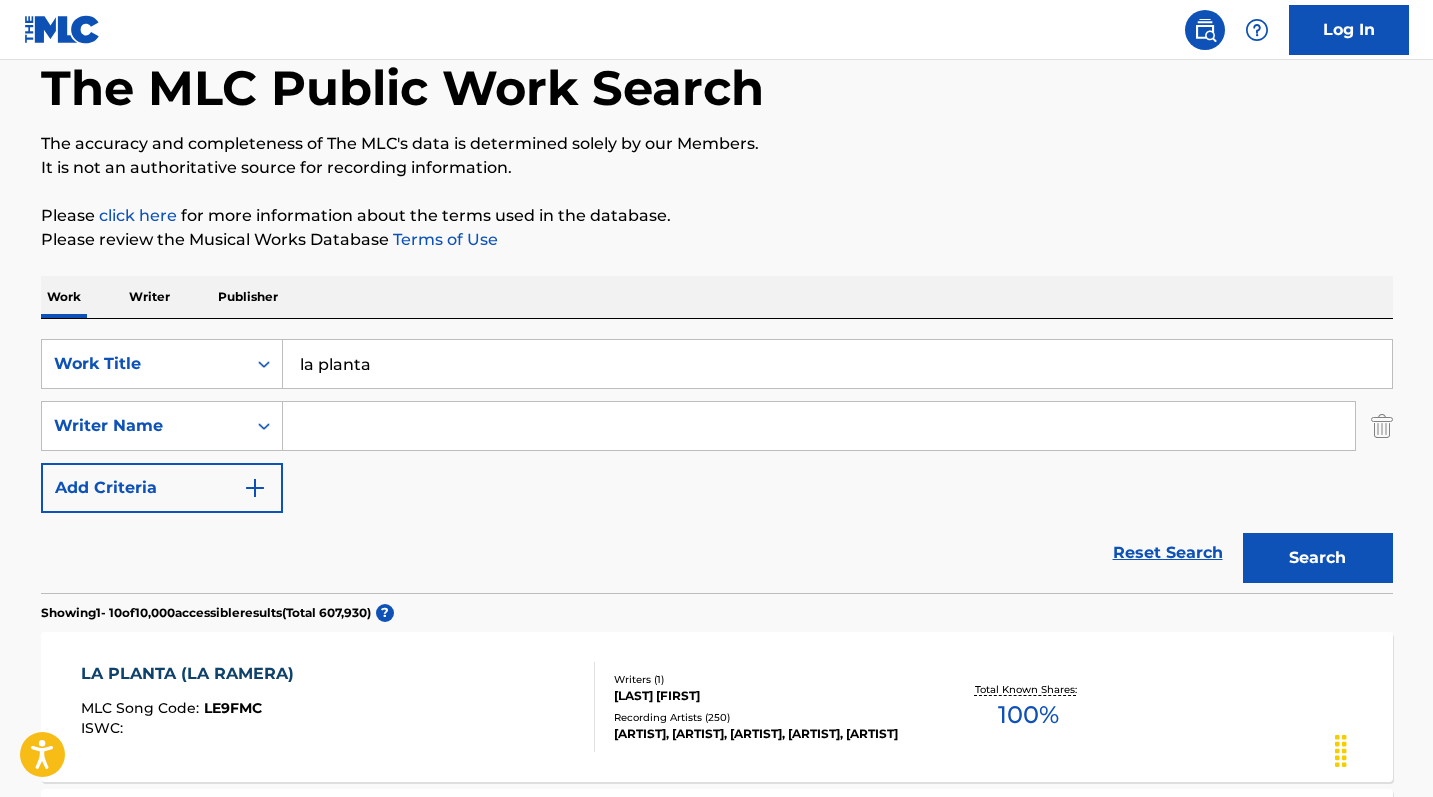 click at bounding box center [819, 426] 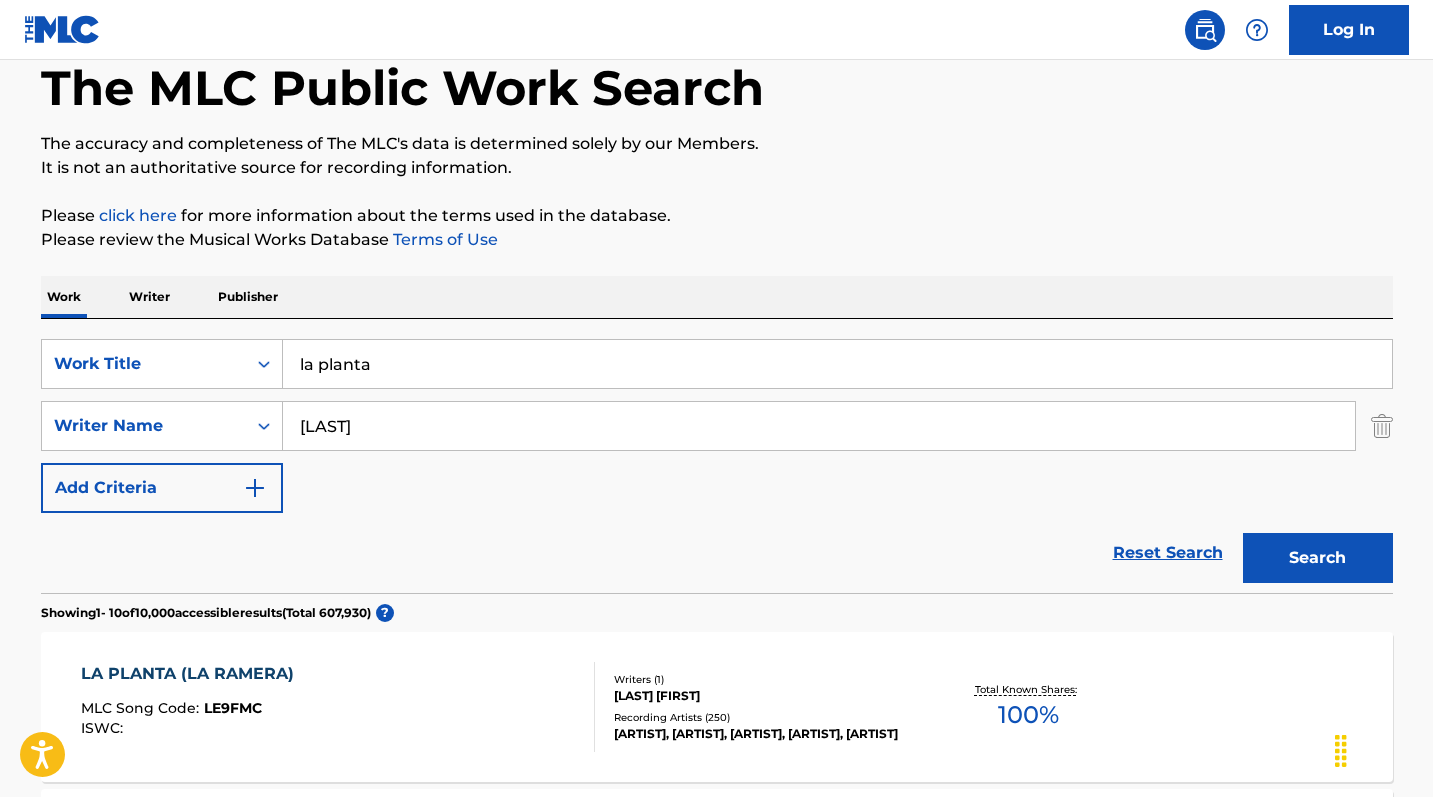 type on "[LAST]" 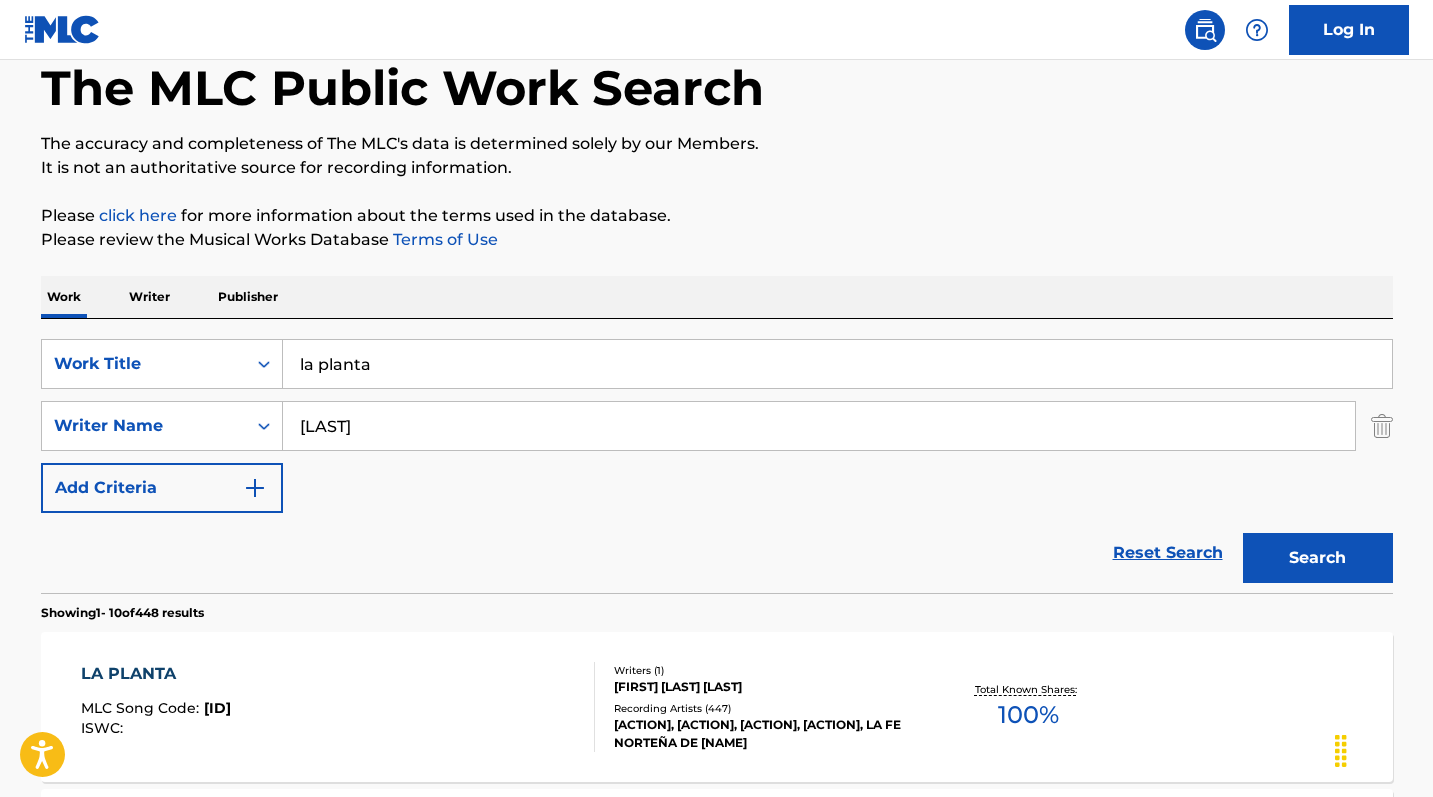 click on "Search" at bounding box center (1318, 558) 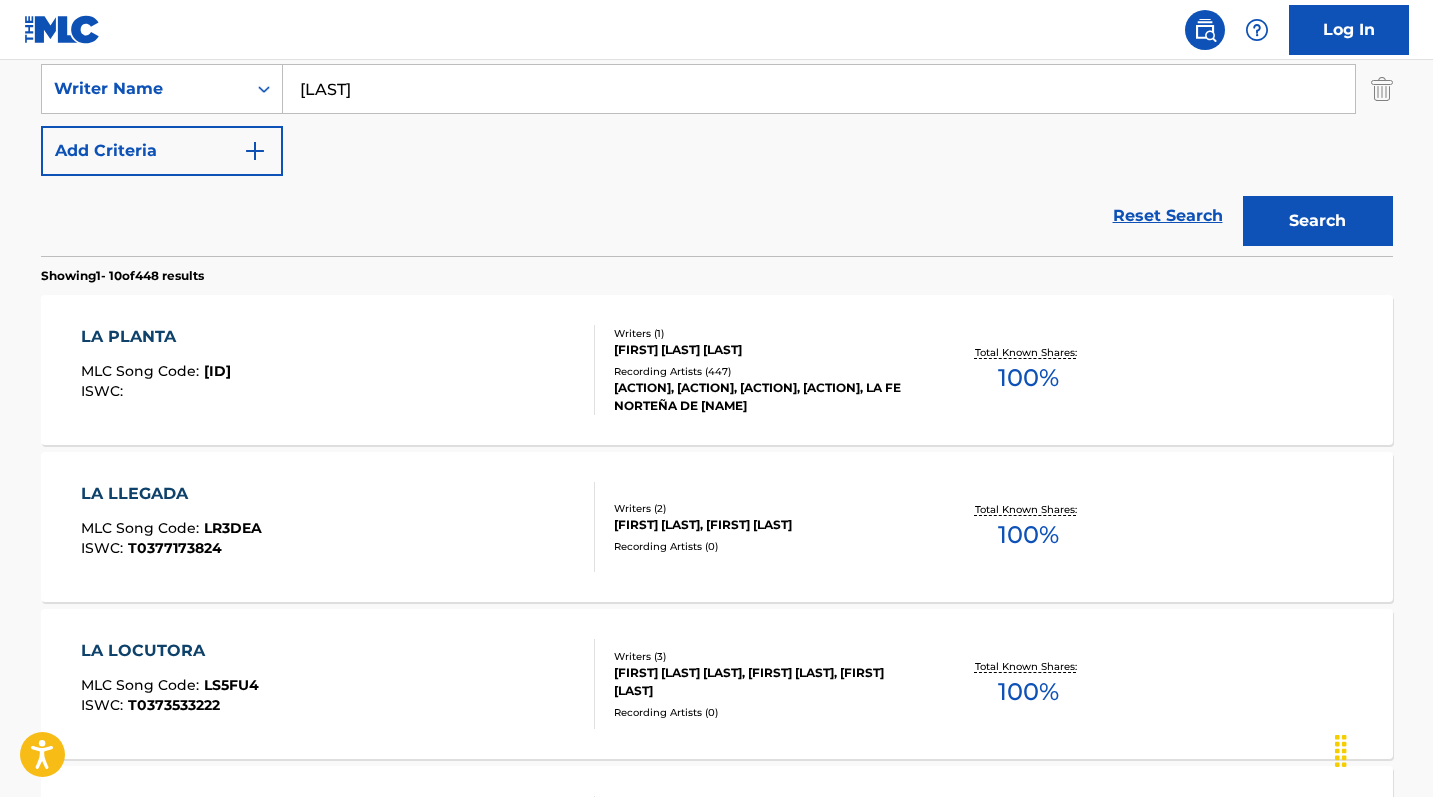 click on "LA PLANTA" at bounding box center (156, 337) 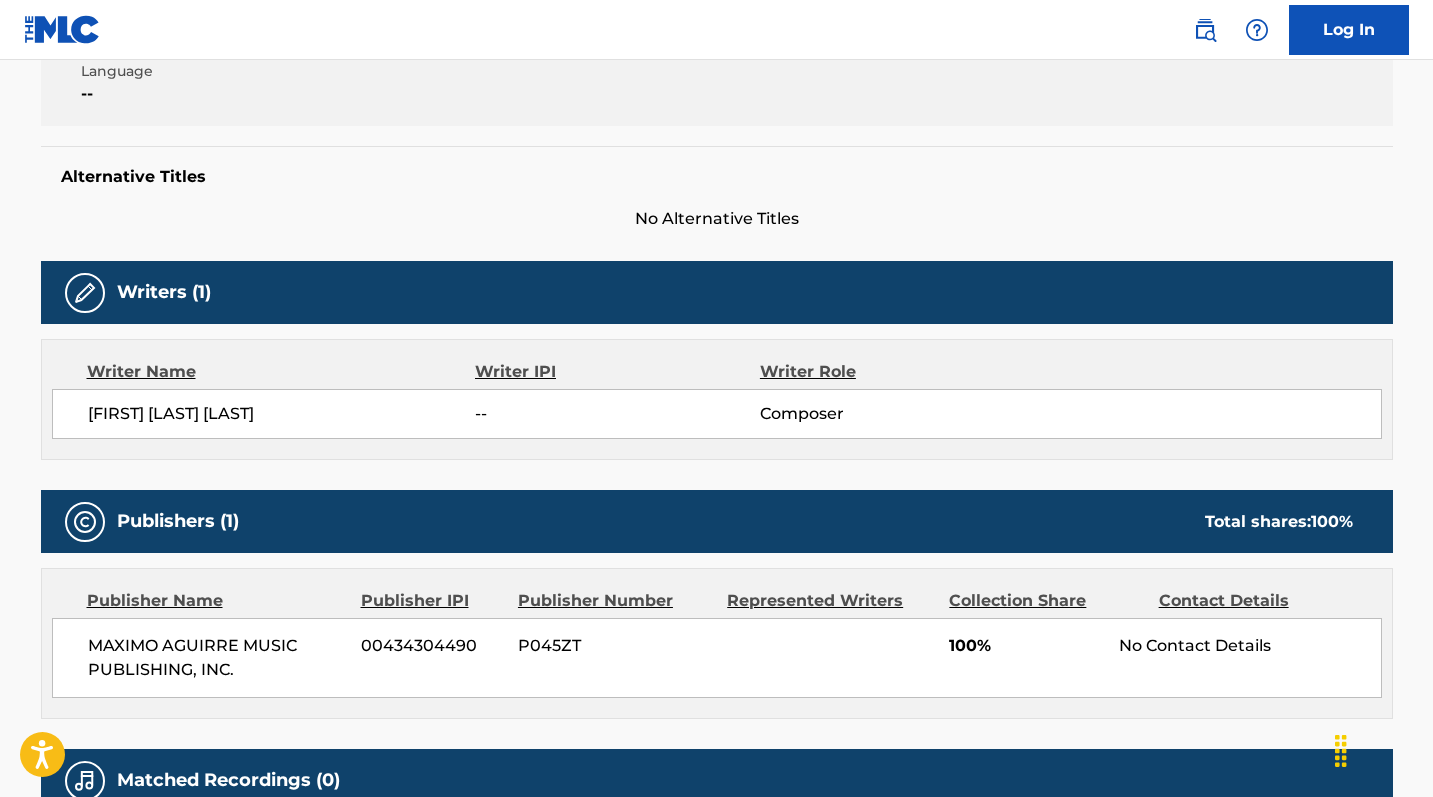 scroll, scrollTop: 0, scrollLeft: 0, axis: both 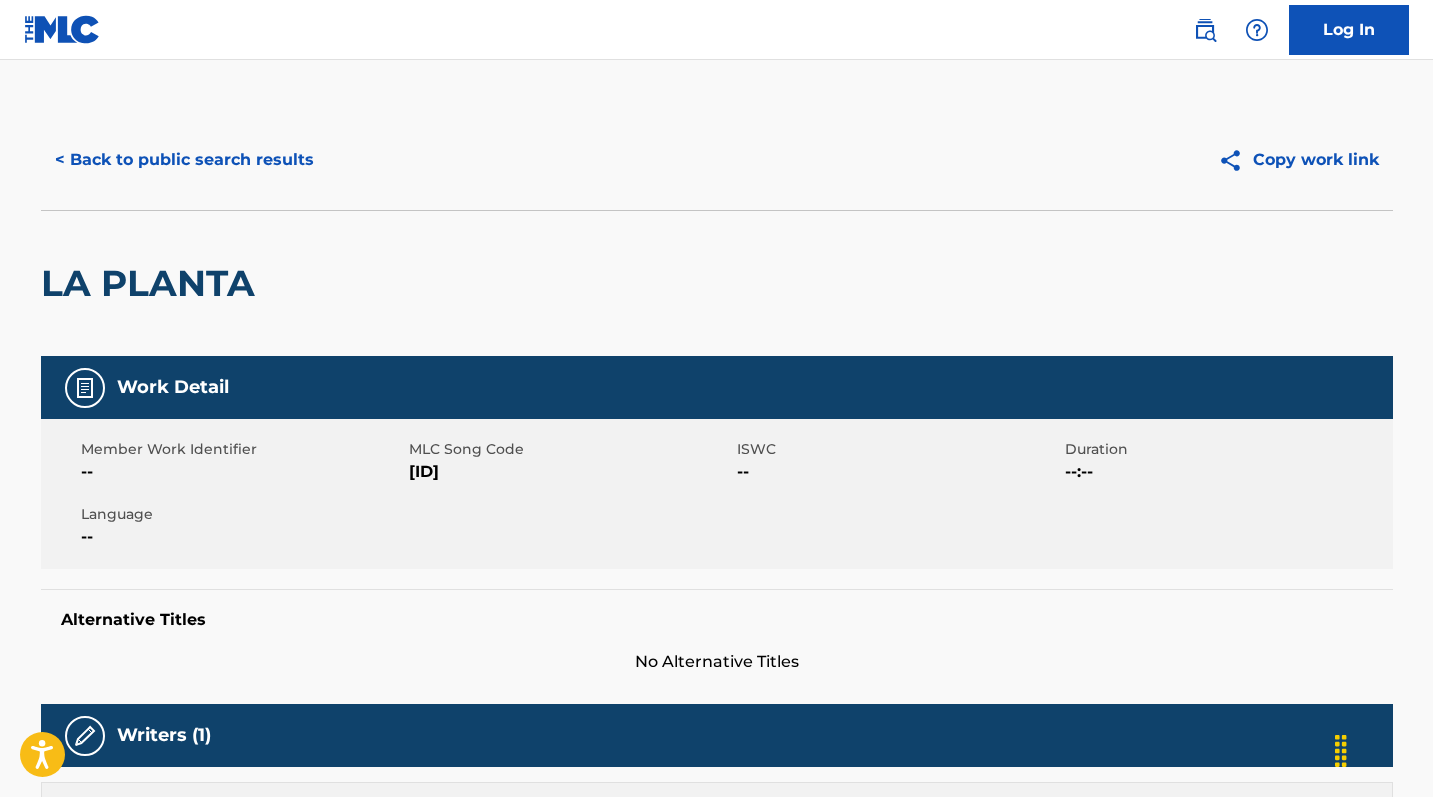 click on "[ID]" at bounding box center [570, 472] 